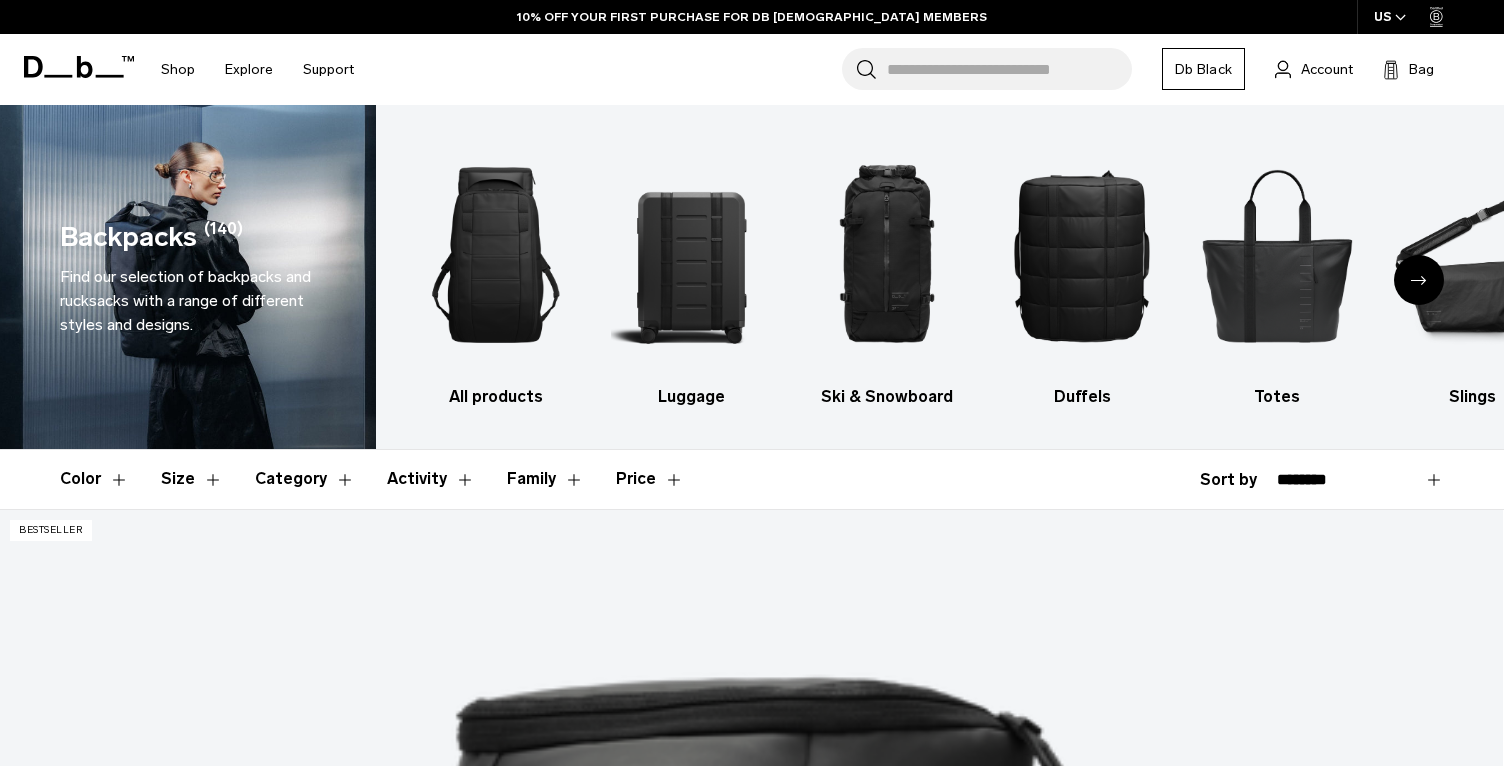 scroll, scrollTop: 331, scrollLeft: 0, axis: vertical 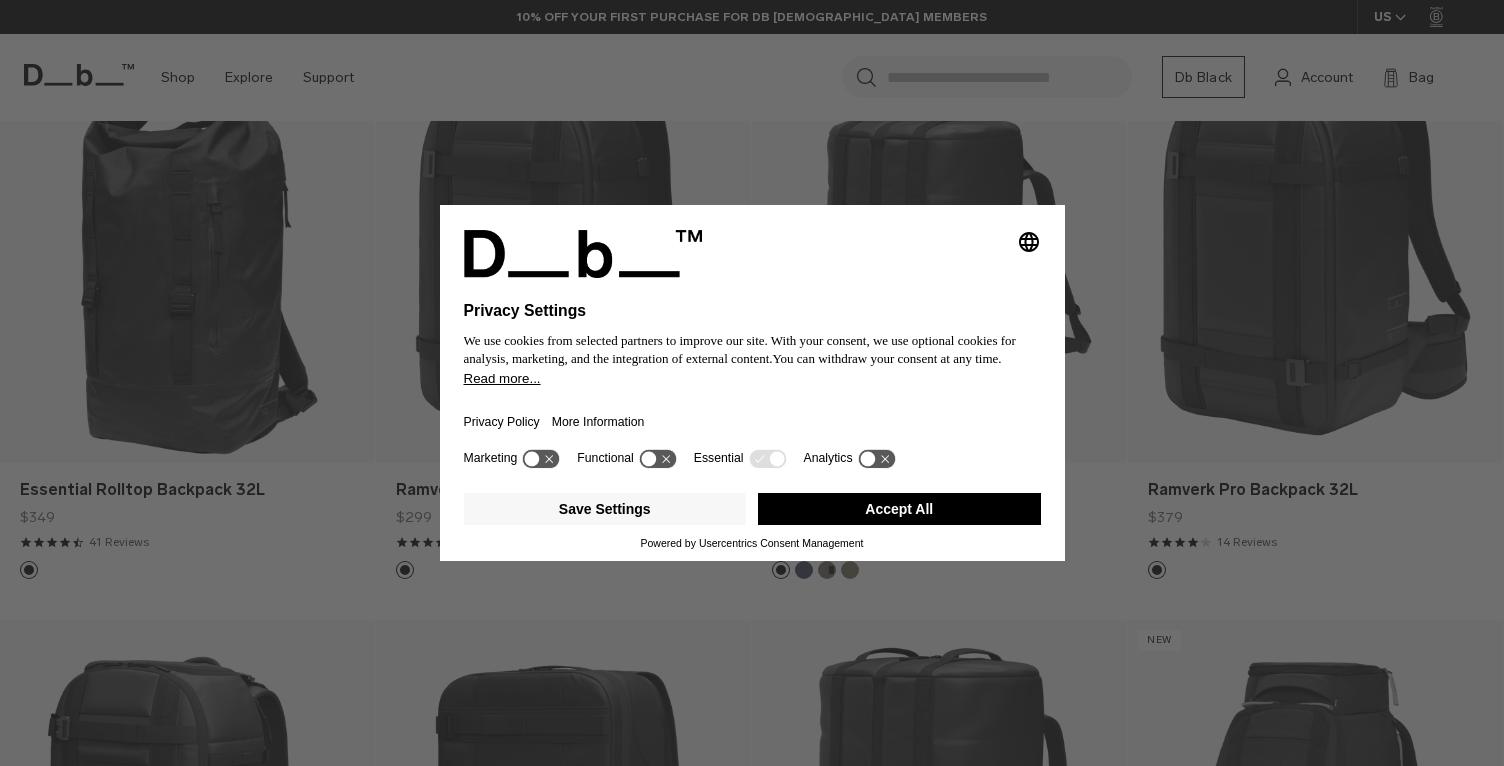 click on "Selecting an option will immediately change the language Privacy Settings We use cookies from selected partners to improve our site. With your consent, we use optional cookies for analysis, marketing, and the integration of external content.  You can withdraw your consent at any time. Read more... Privacy Policy More Information Marketing Functional Essential Analytics Save Settings Accept All Powered by   Usercentrics Consent Management" at bounding box center (752, 383) 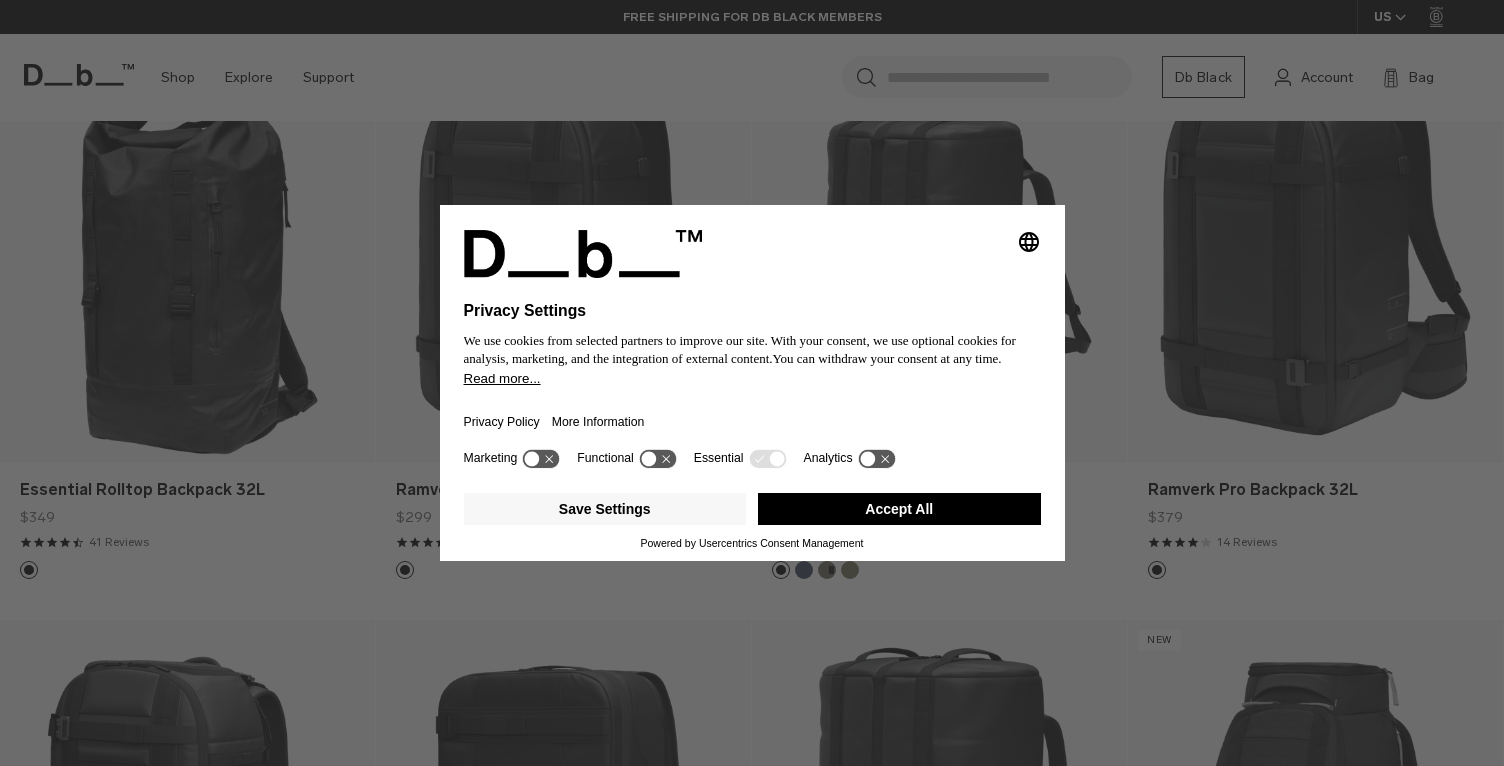 click on "Accept All" at bounding box center [899, 509] 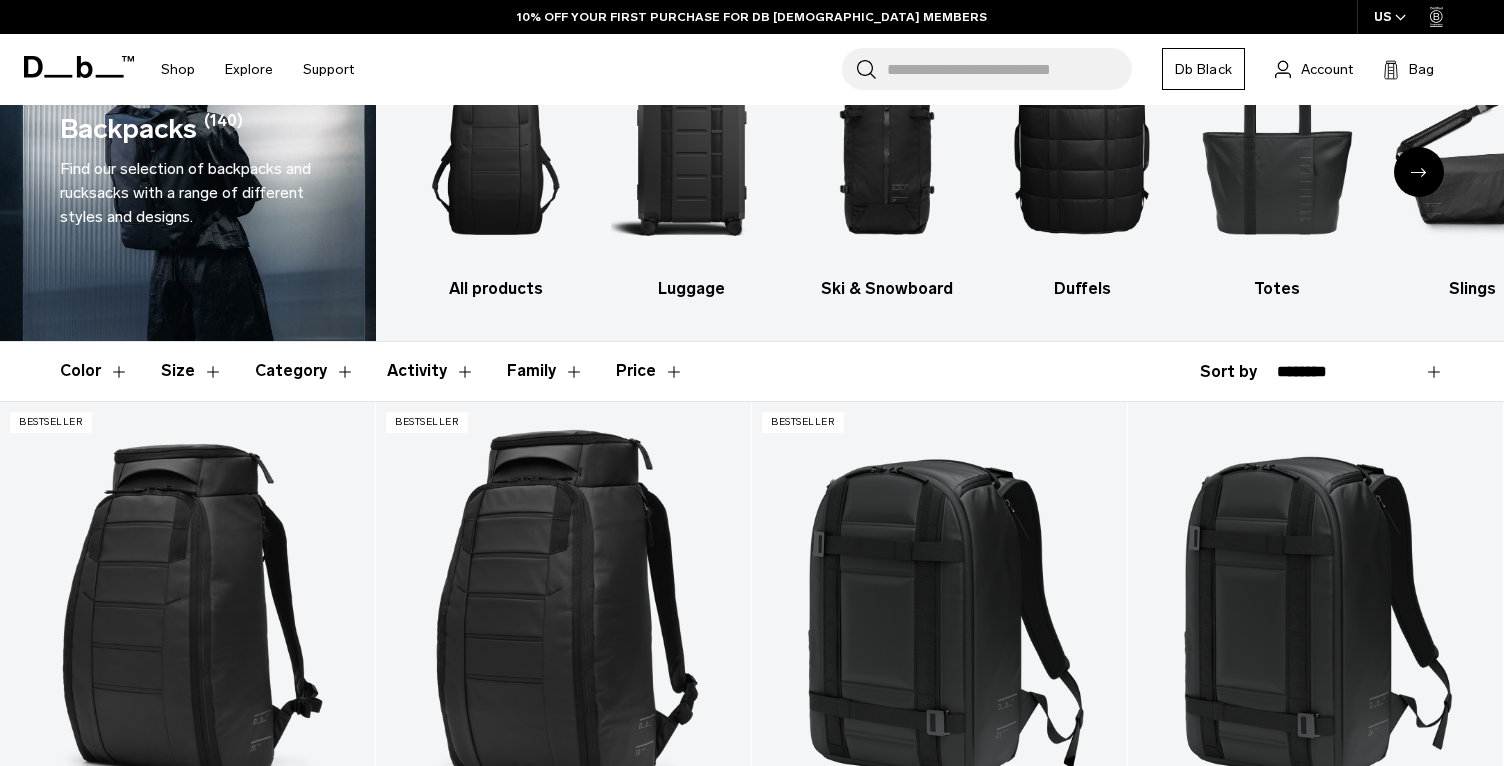 scroll, scrollTop: 0, scrollLeft: 0, axis: both 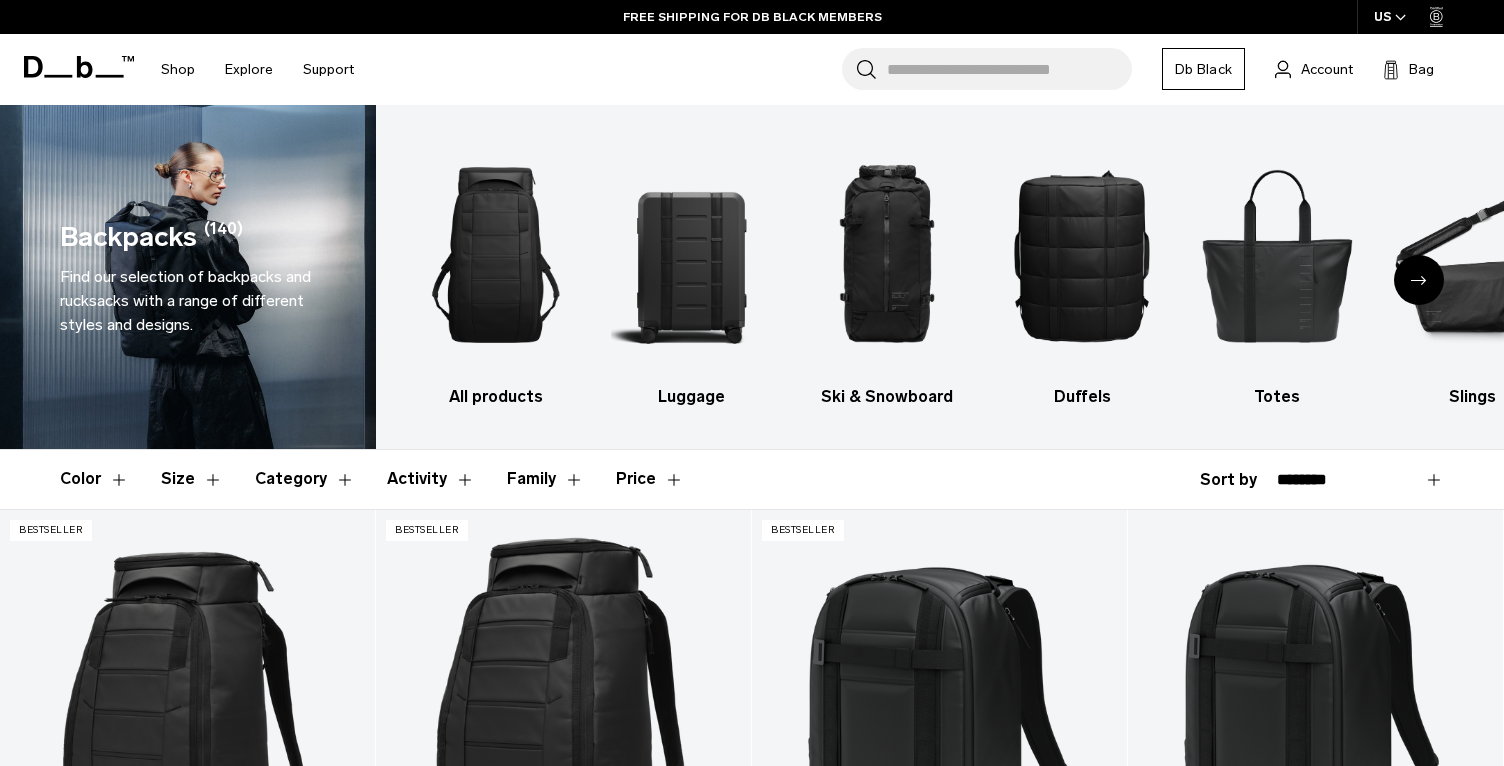 click on "All products
Luggage
Ski & Snowboard
Duffels
Totes
Slings
Surf
Skate
Accessories
Photography" at bounding box center [940, 277] 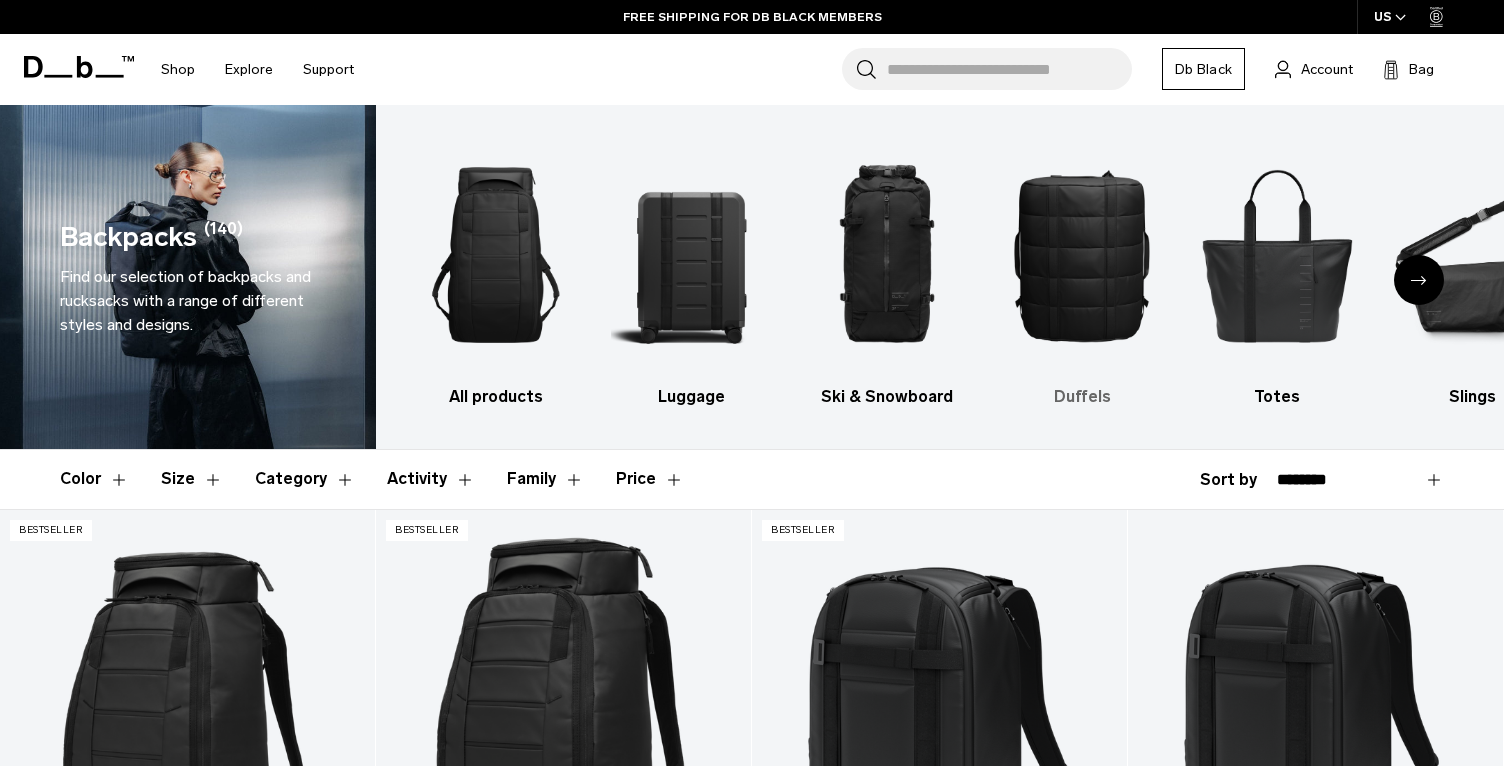 click on "Duffels" at bounding box center (1082, 397) 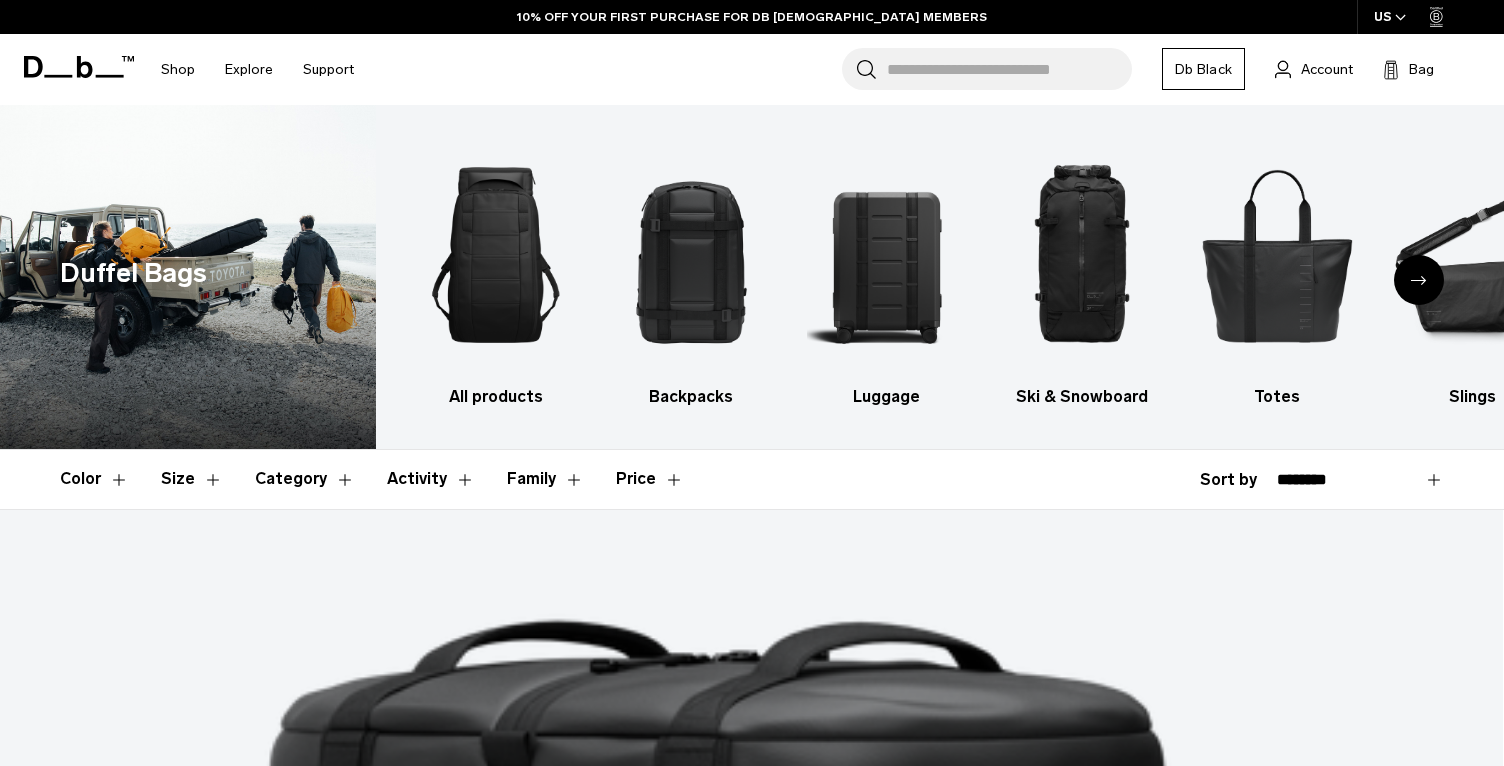 scroll, scrollTop: 486, scrollLeft: 0, axis: vertical 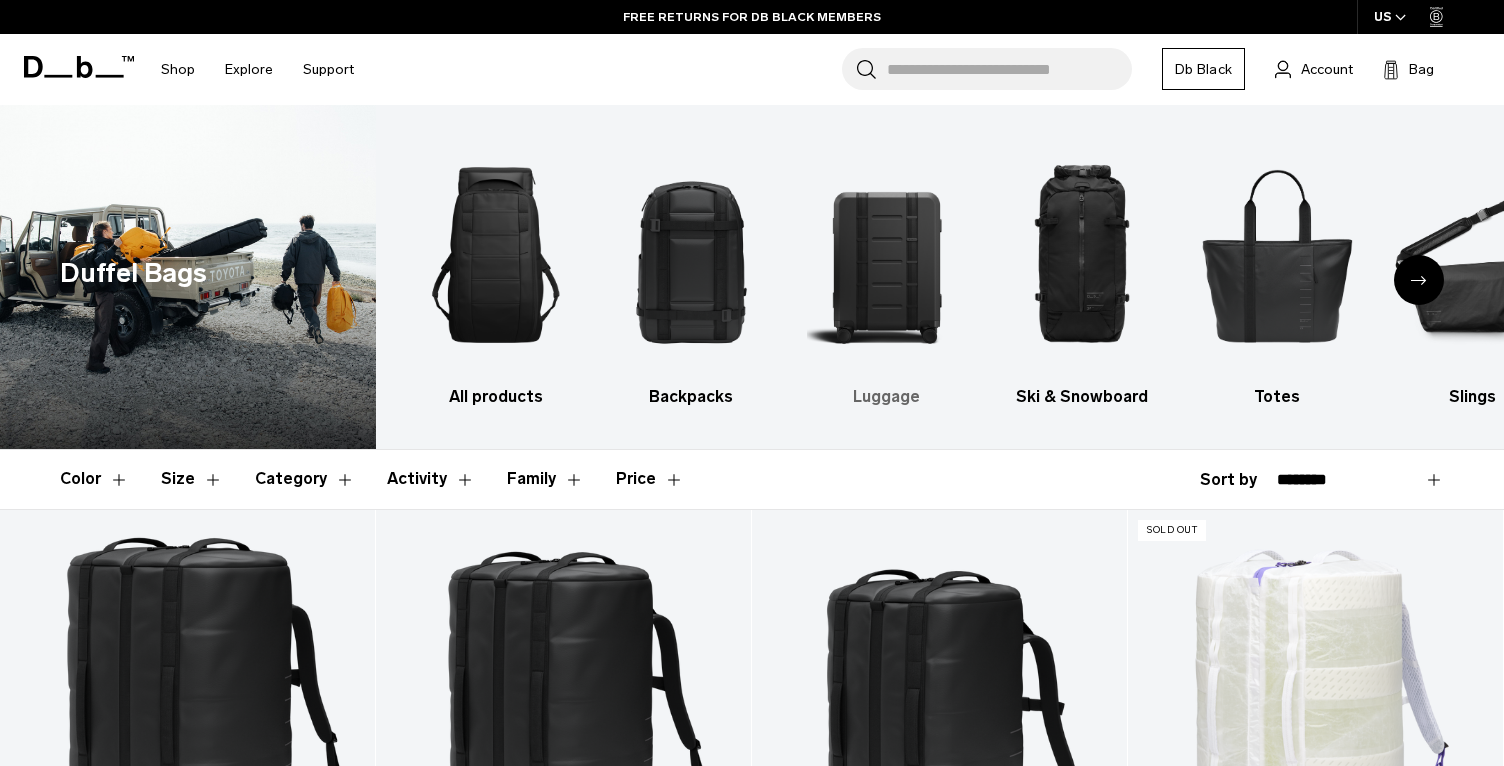 click at bounding box center [887, 255] 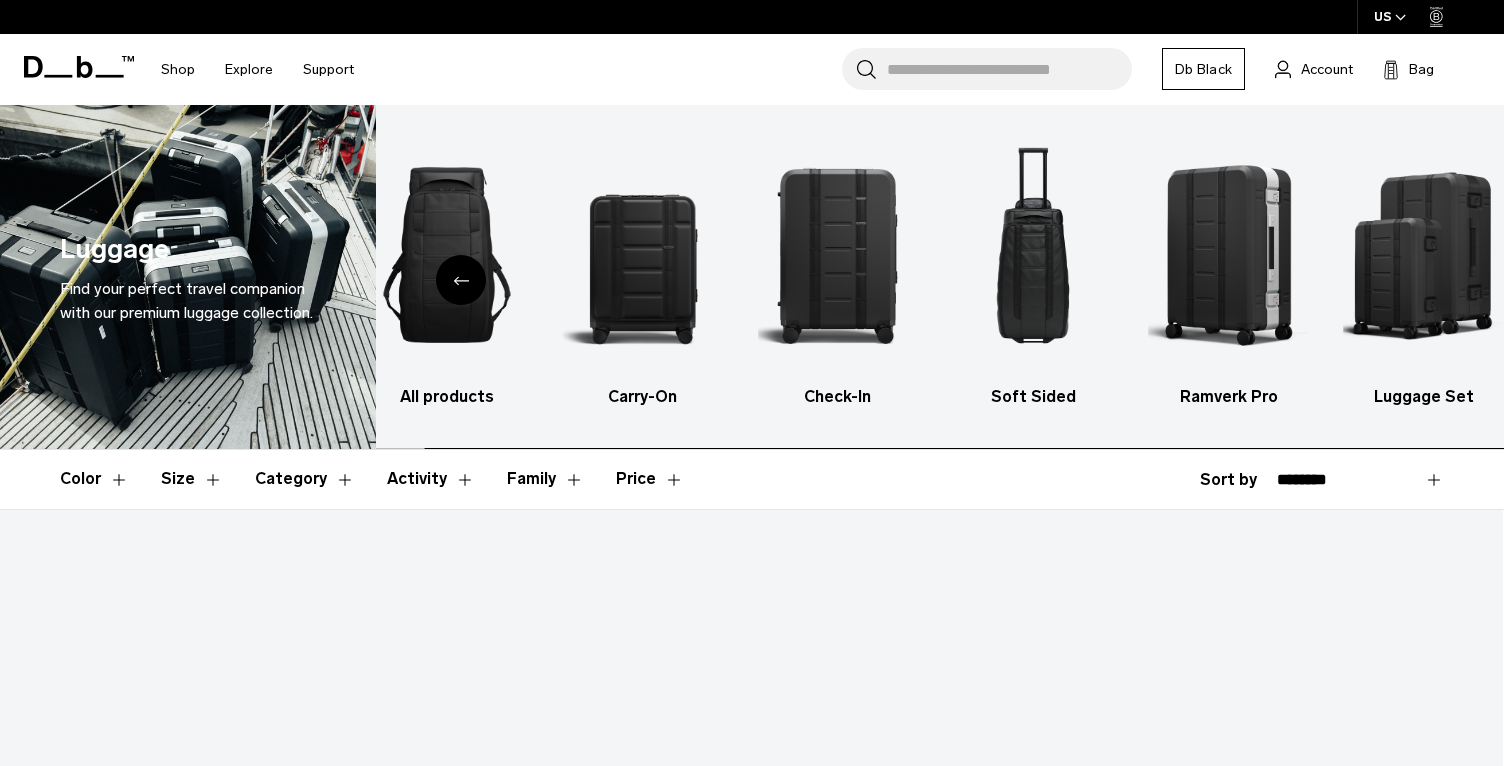 scroll, scrollTop: 0, scrollLeft: 0, axis: both 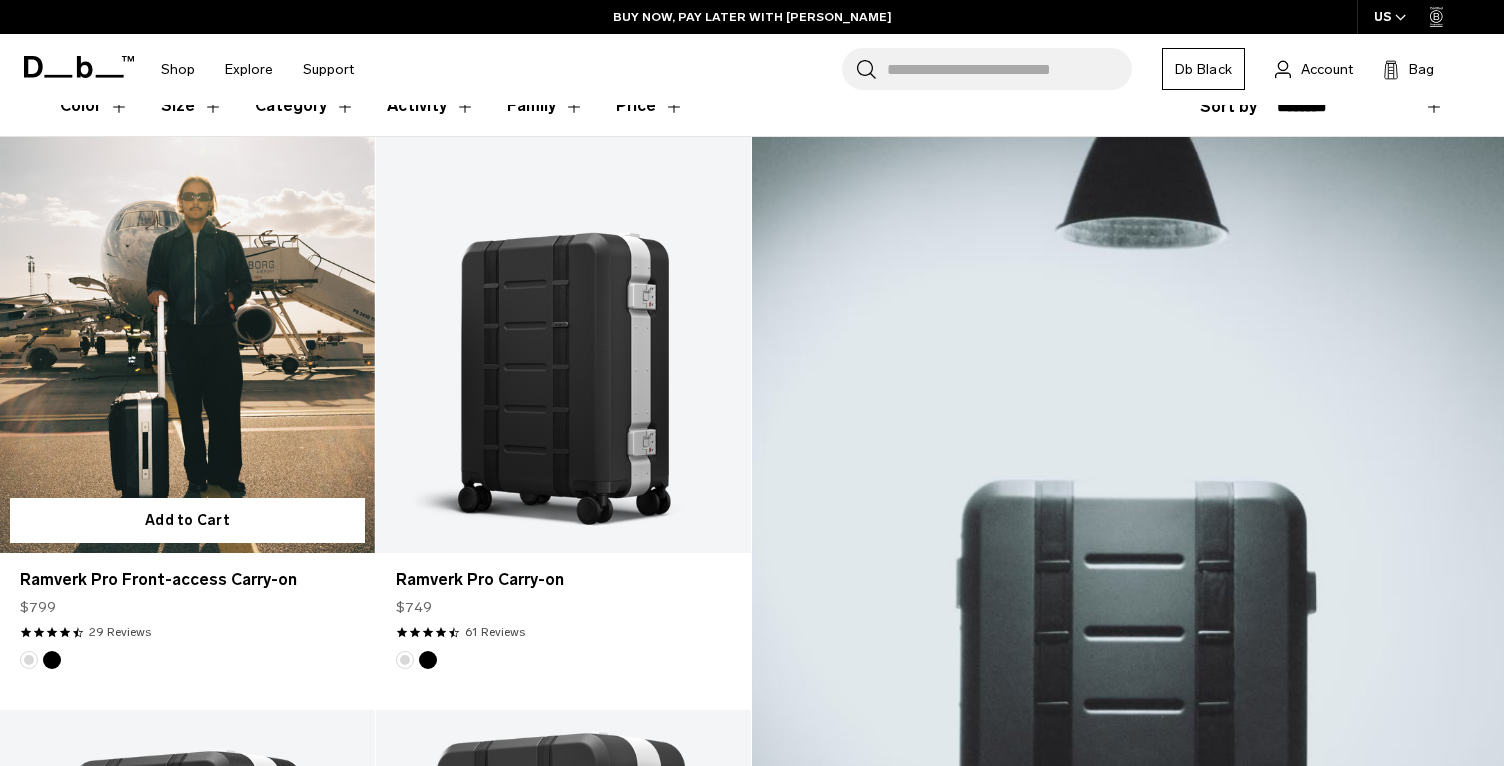 click at bounding box center (187, 345) 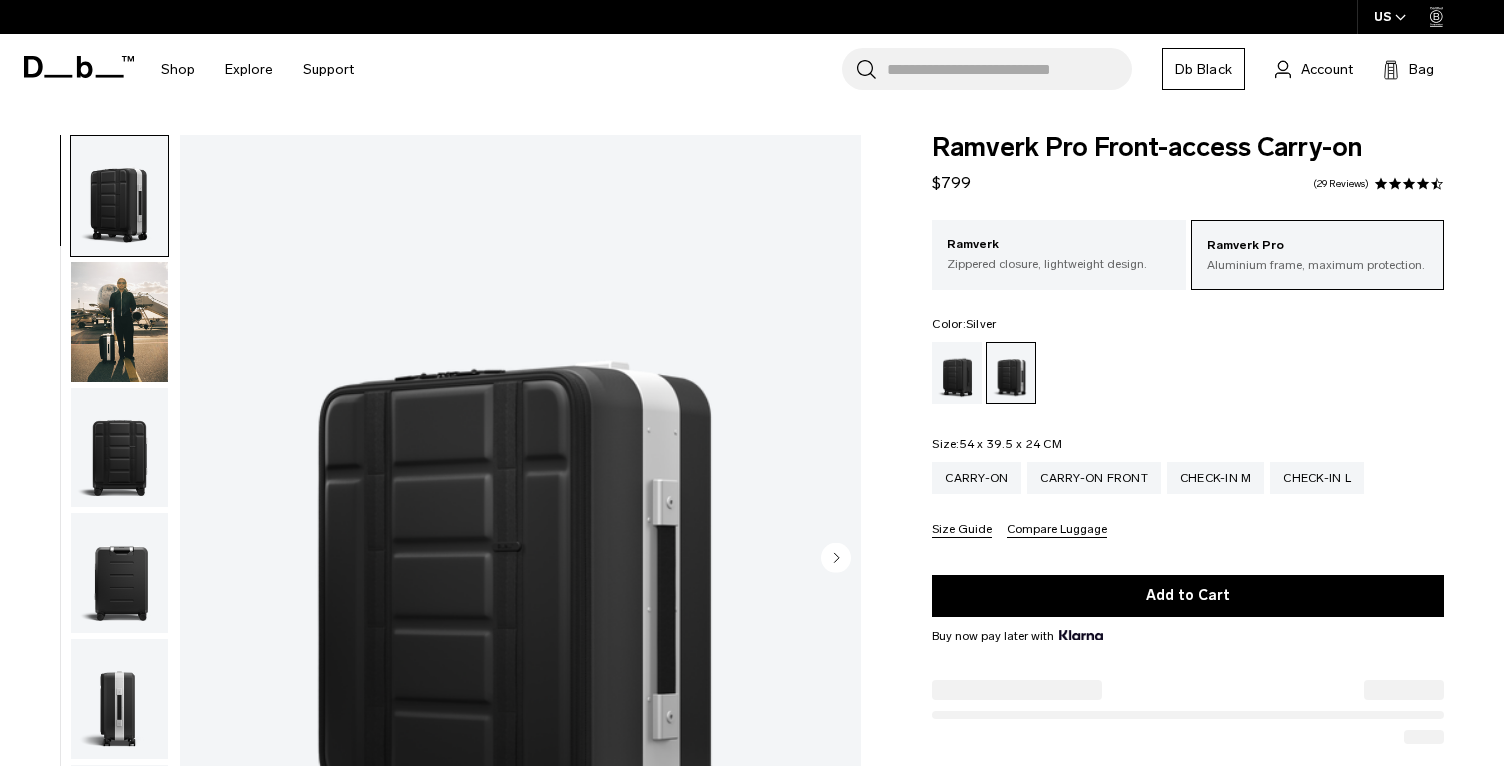 scroll, scrollTop: 0, scrollLeft: 0, axis: both 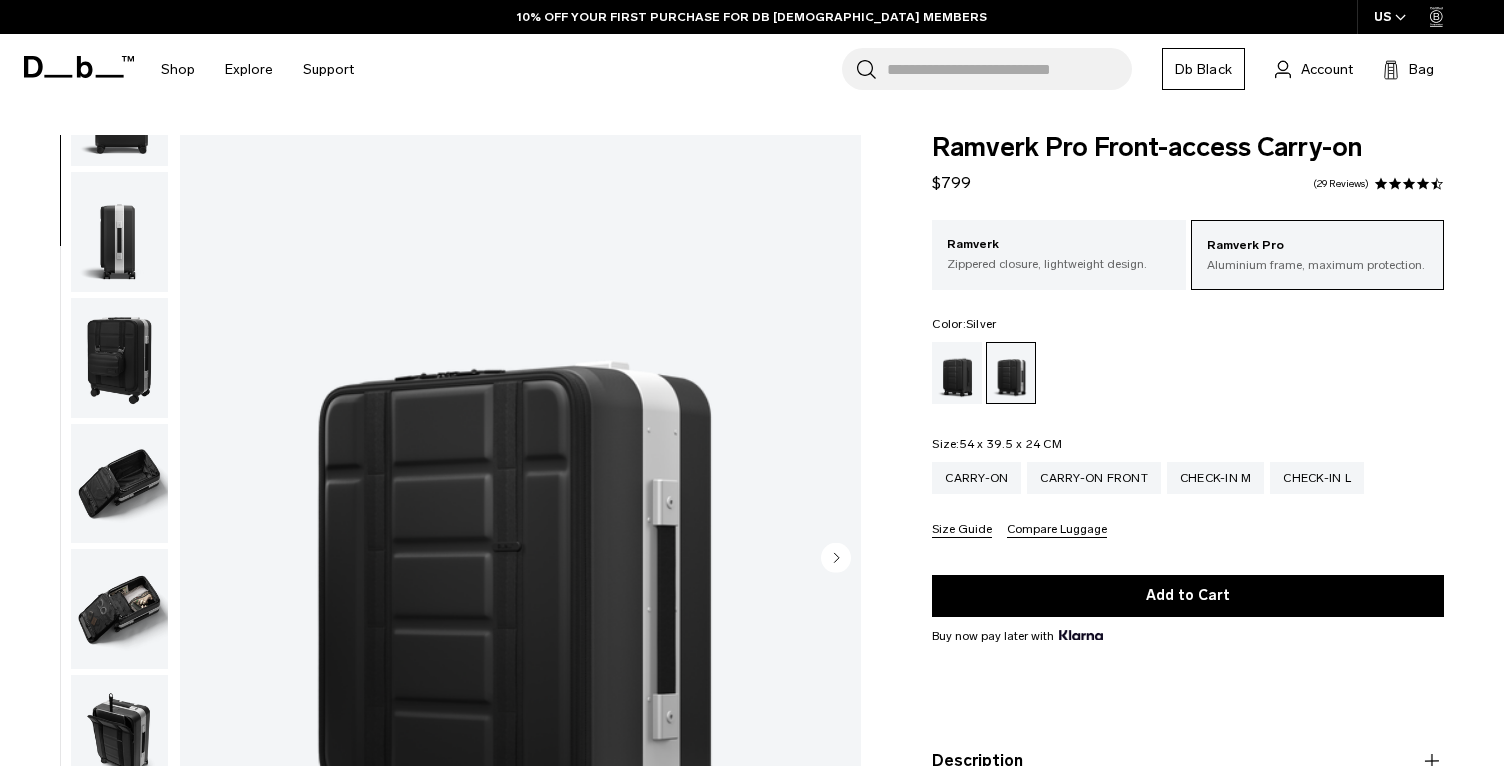 click at bounding box center [119, 484] 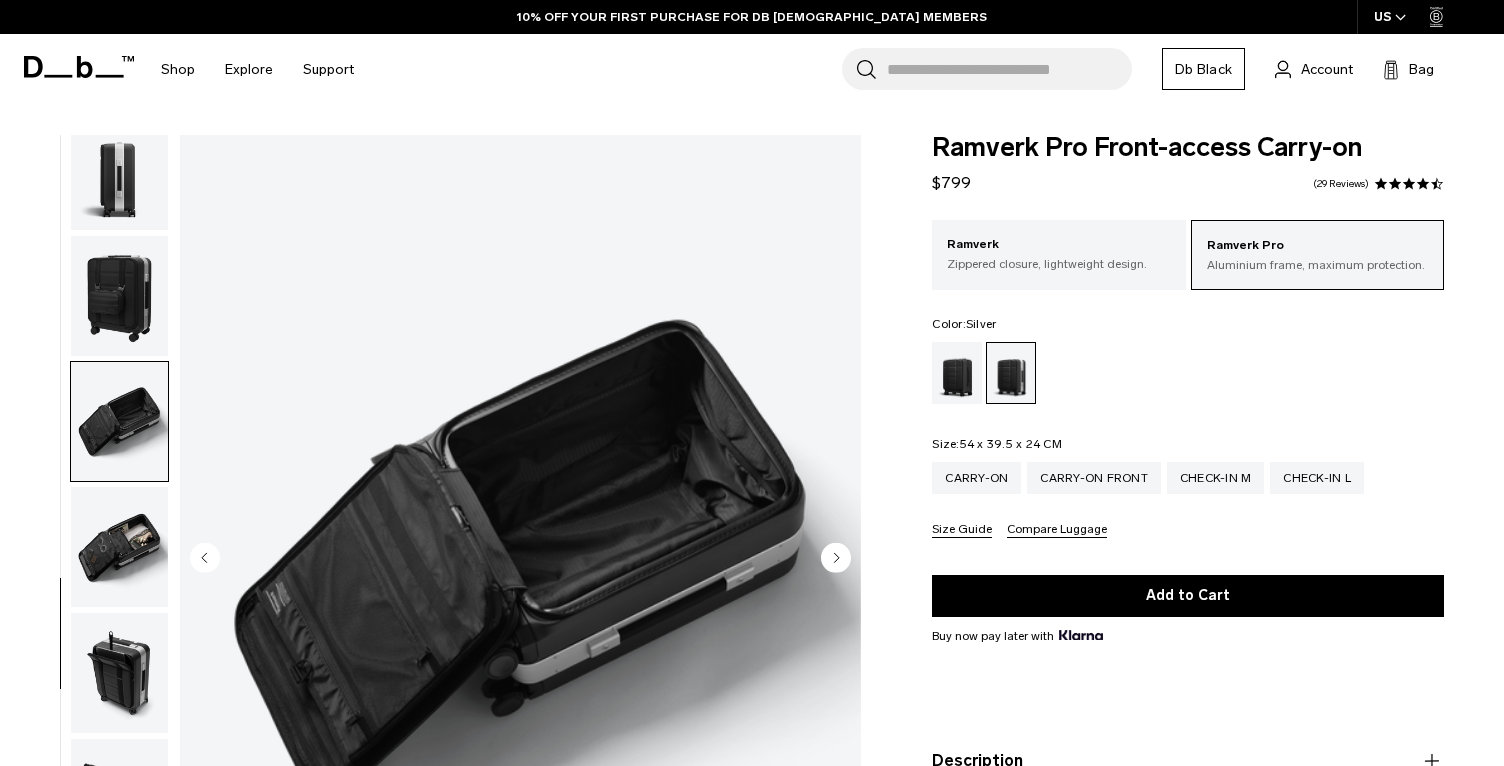 scroll, scrollTop: 529, scrollLeft: 0, axis: vertical 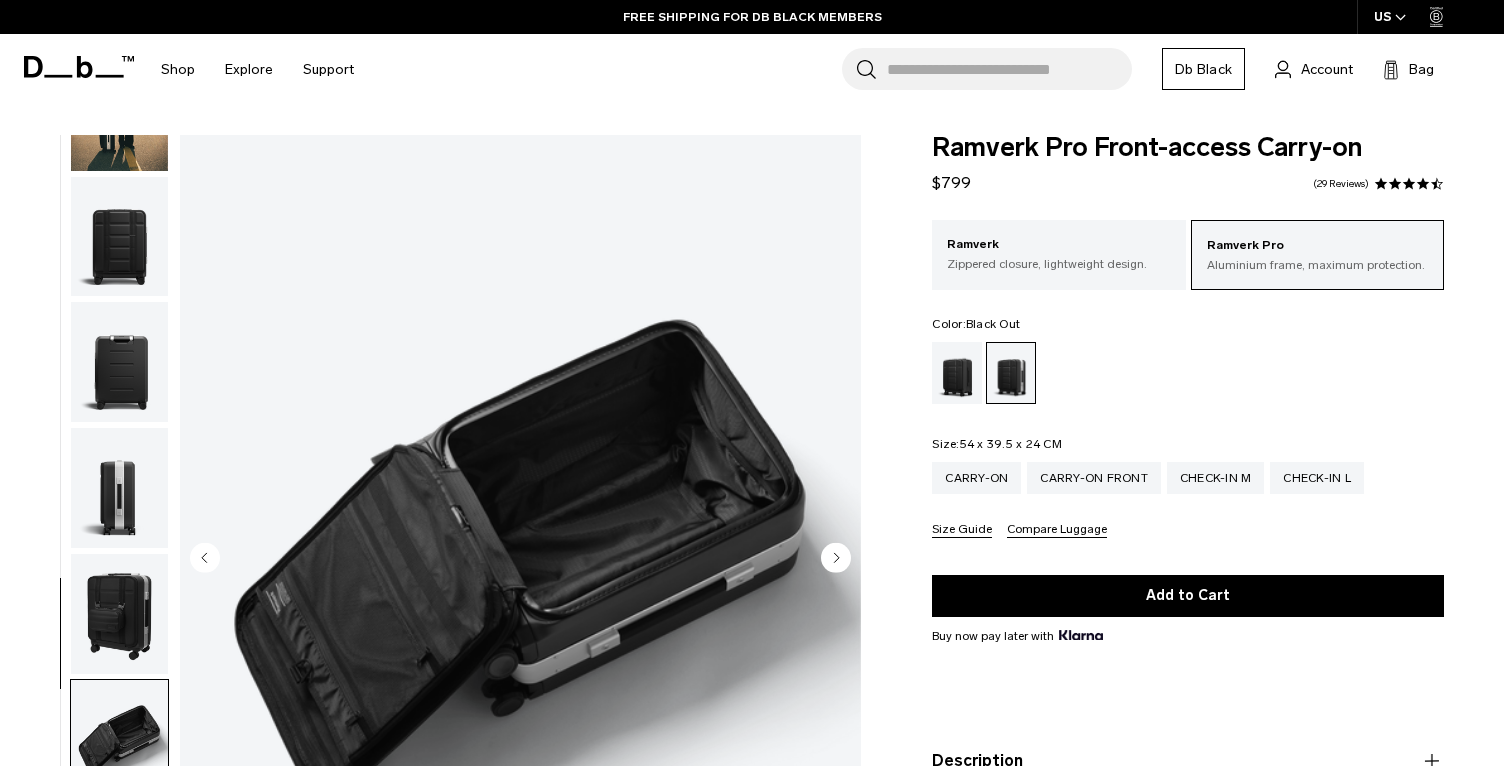 click at bounding box center (957, 373) 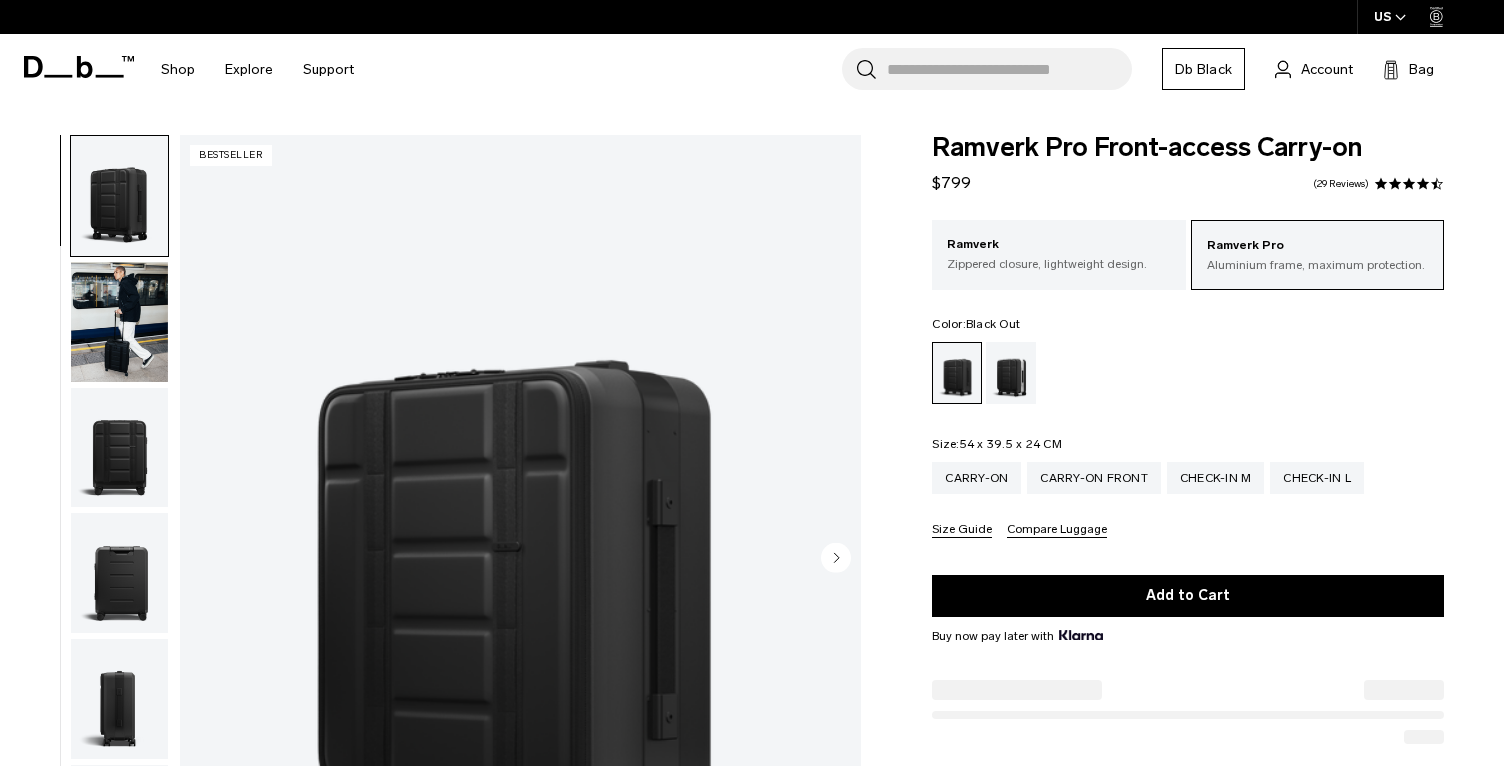 scroll, scrollTop: 0, scrollLeft: 0, axis: both 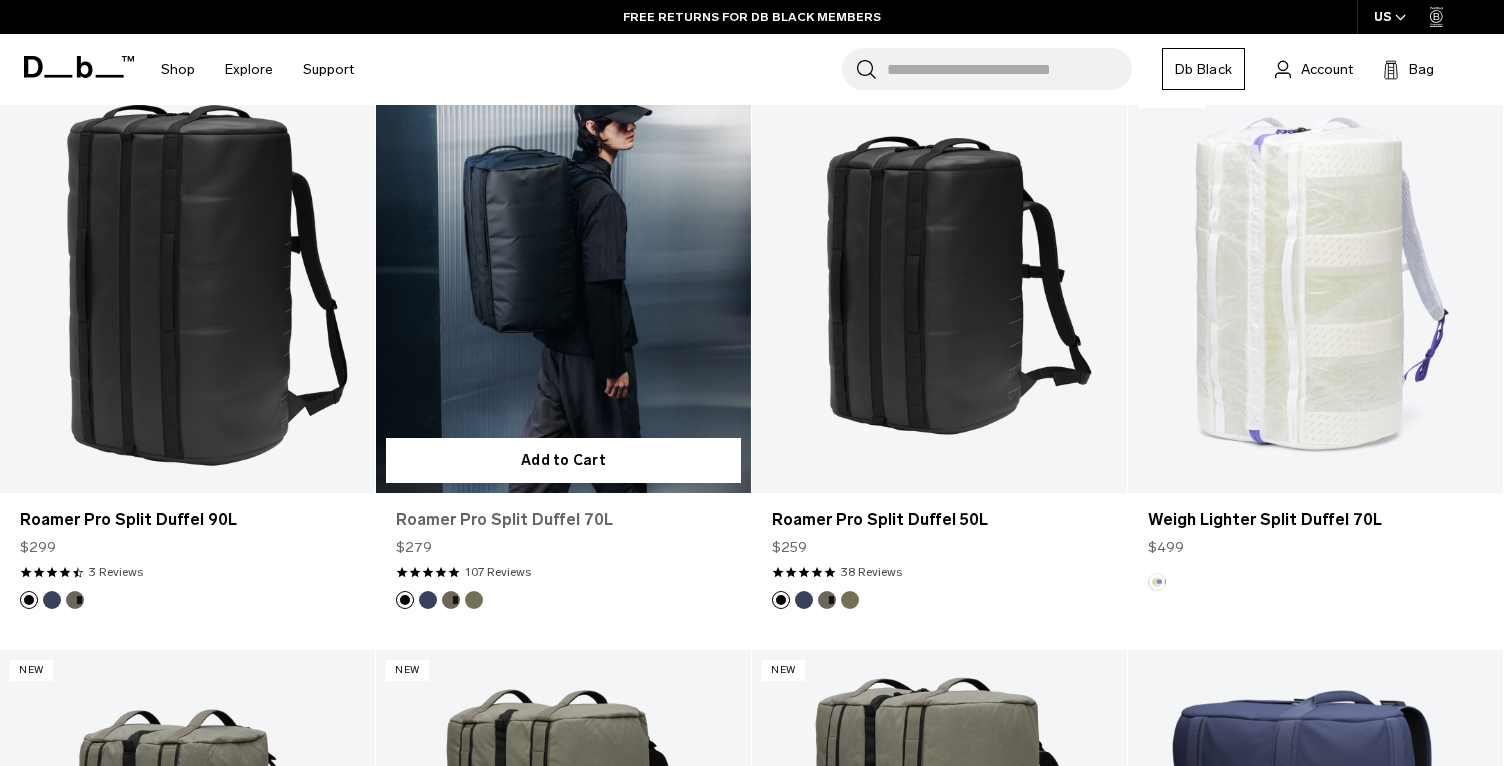 click on "Roamer Pro Split Duffel 70L" at bounding box center (563, 520) 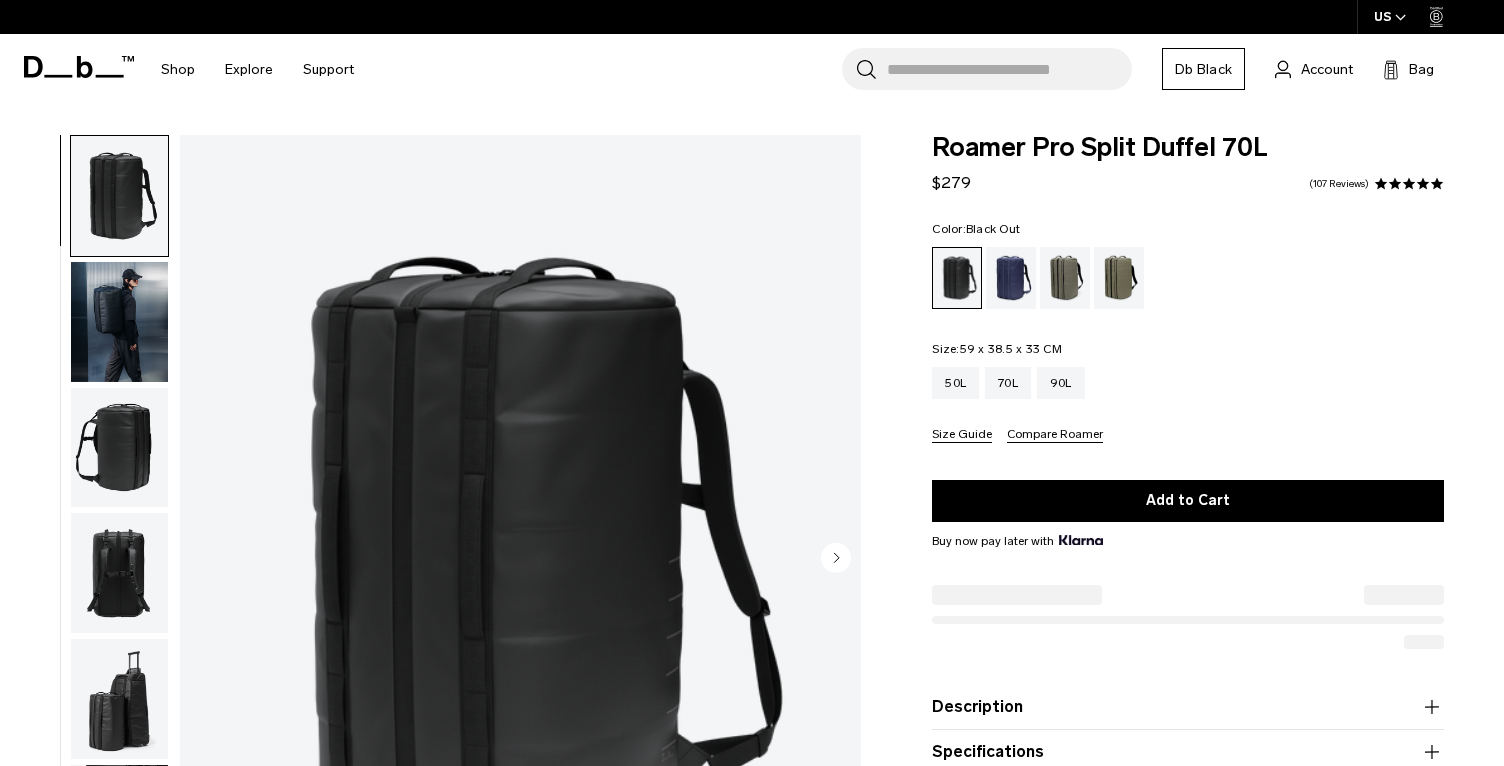 scroll, scrollTop: 0, scrollLeft: 0, axis: both 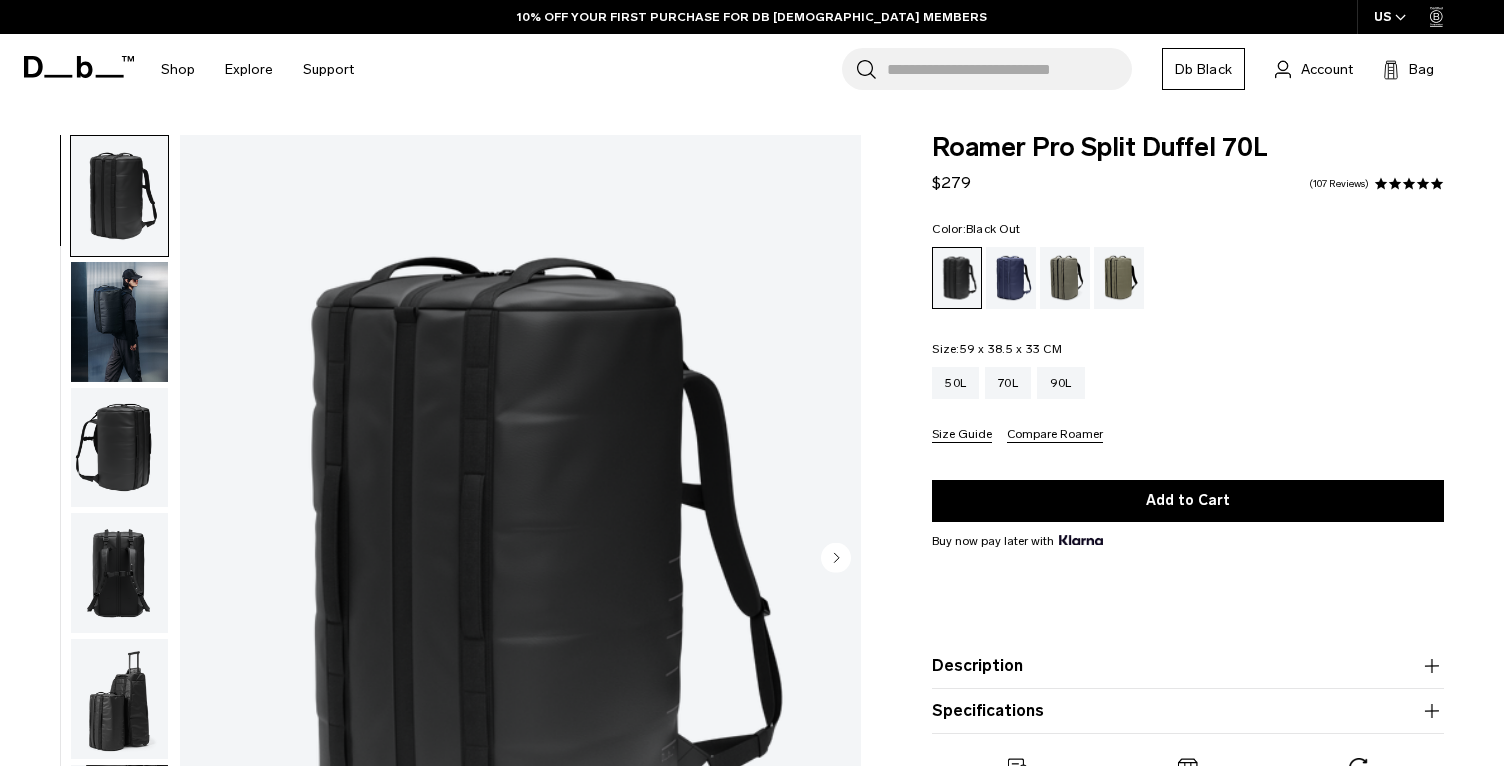 click at bounding box center [119, 322] 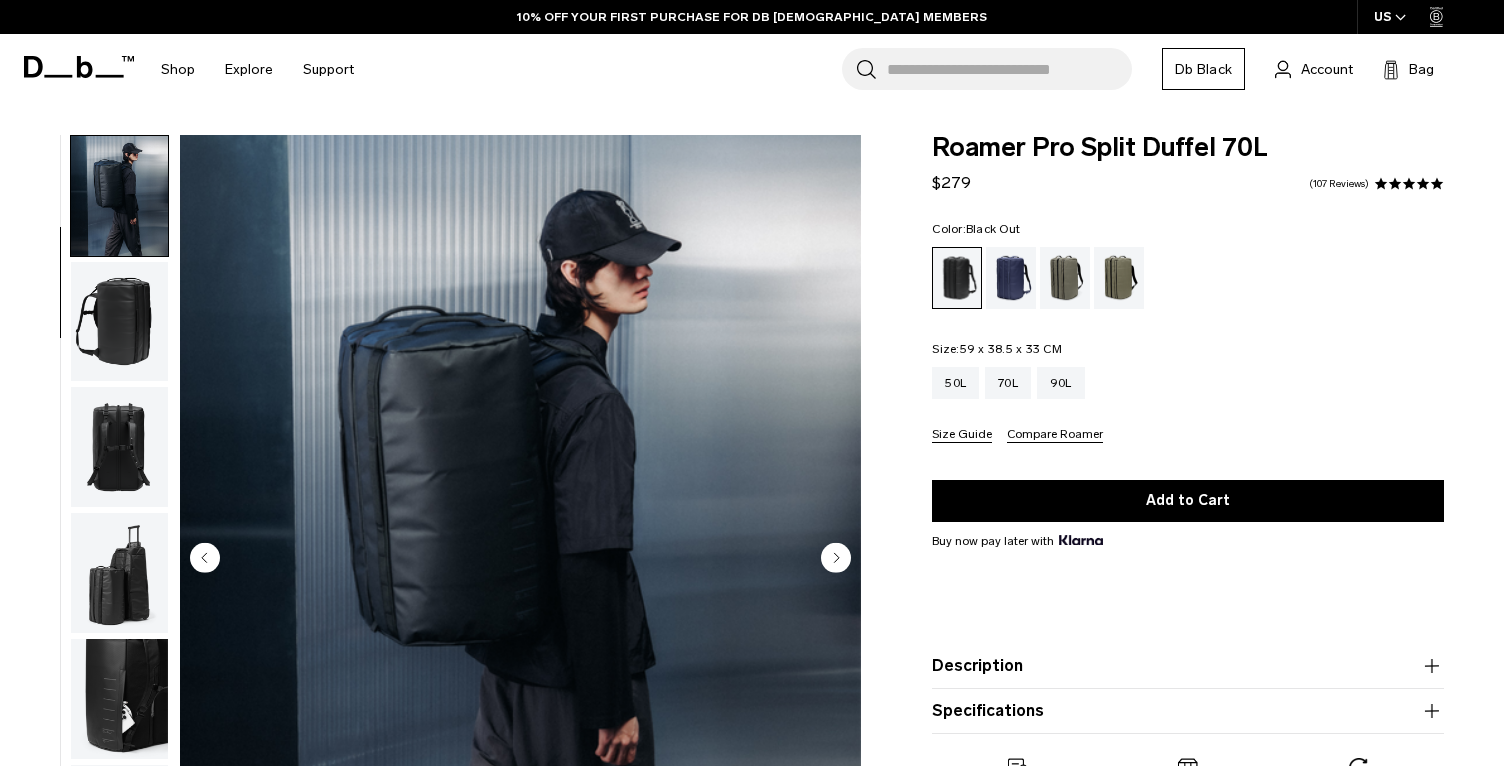click at bounding box center [119, 322] 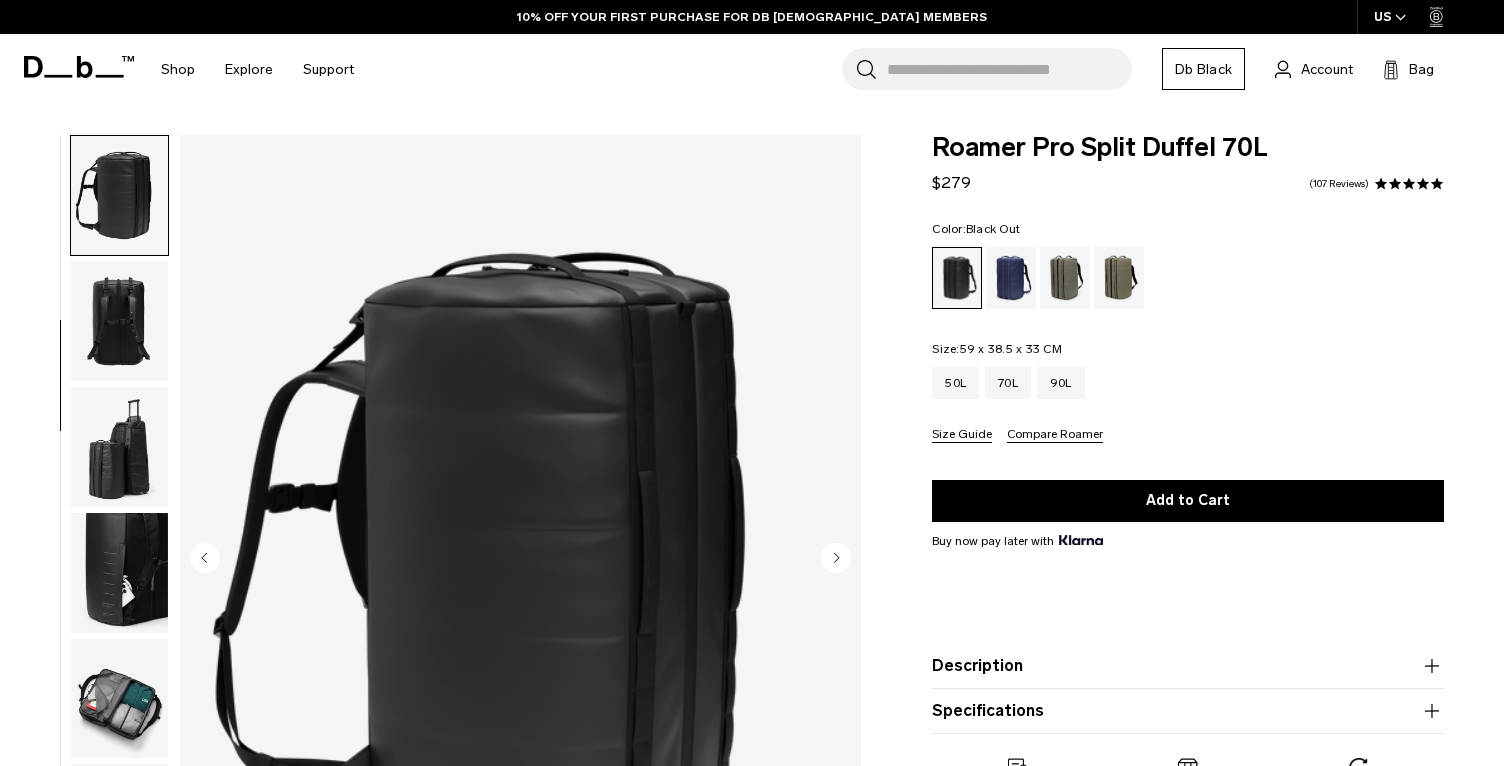 click at bounding box center [119, 447] 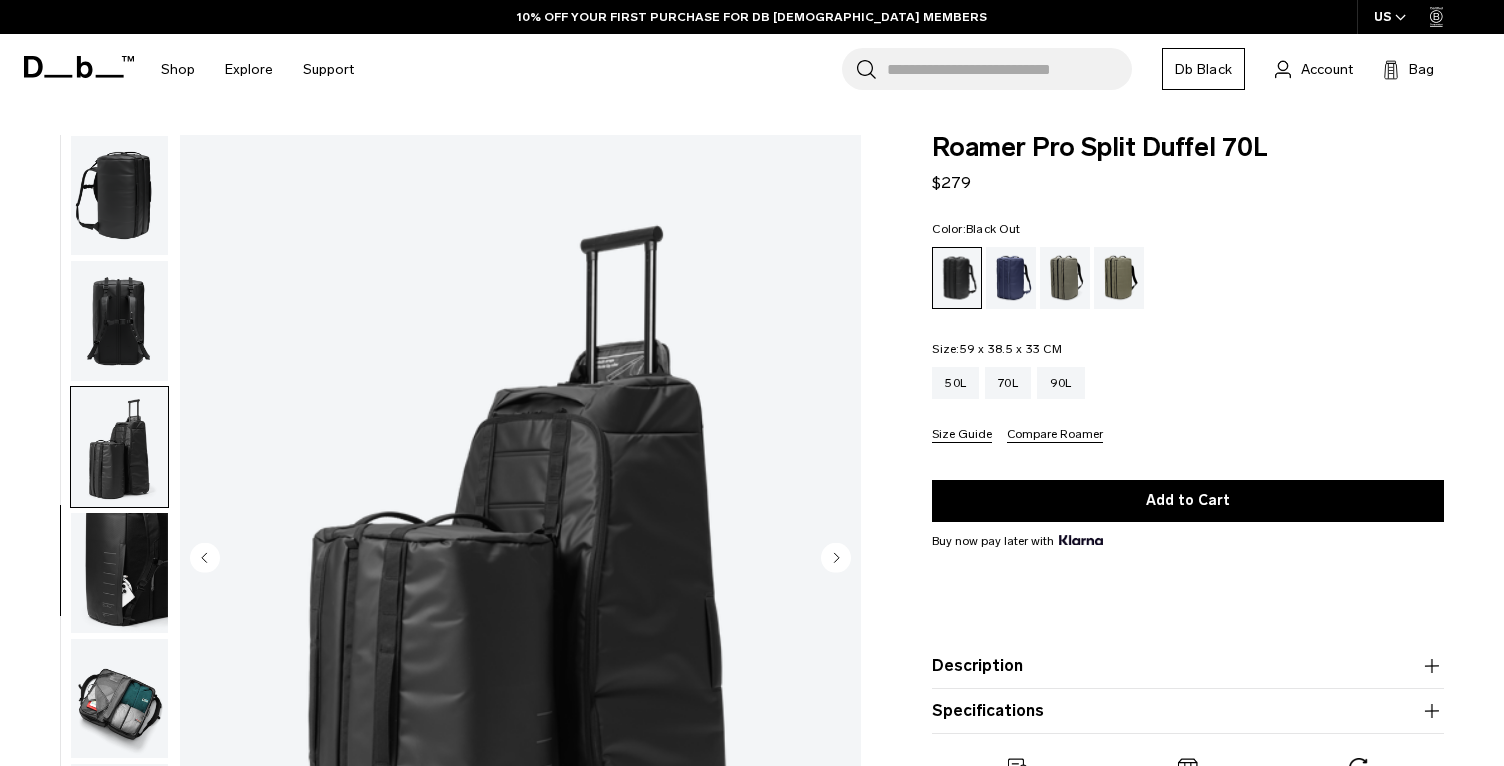 scroll, scrollTop: 278, scrollLeft: 0, axis: vertical 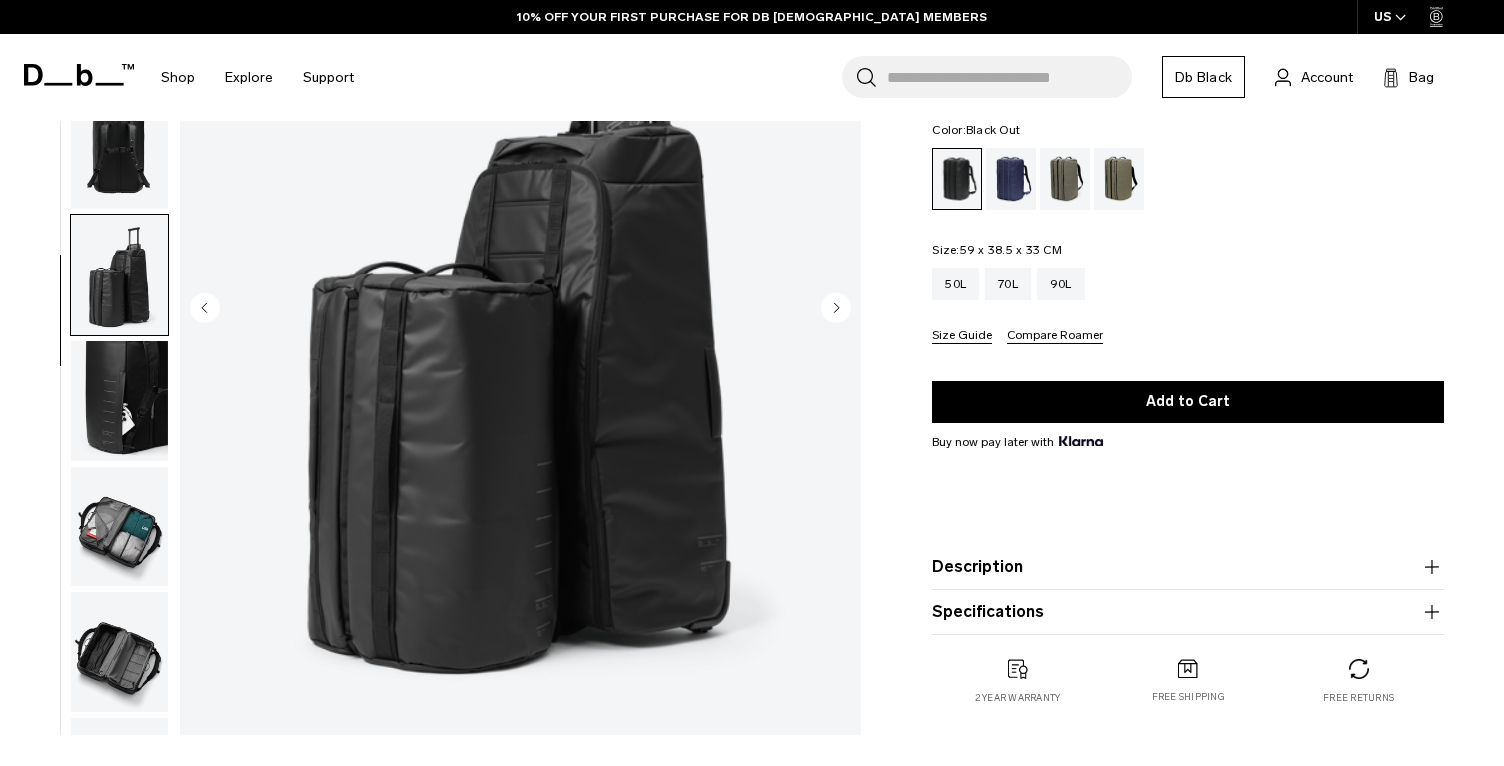 click at bounding box center (119, 527) 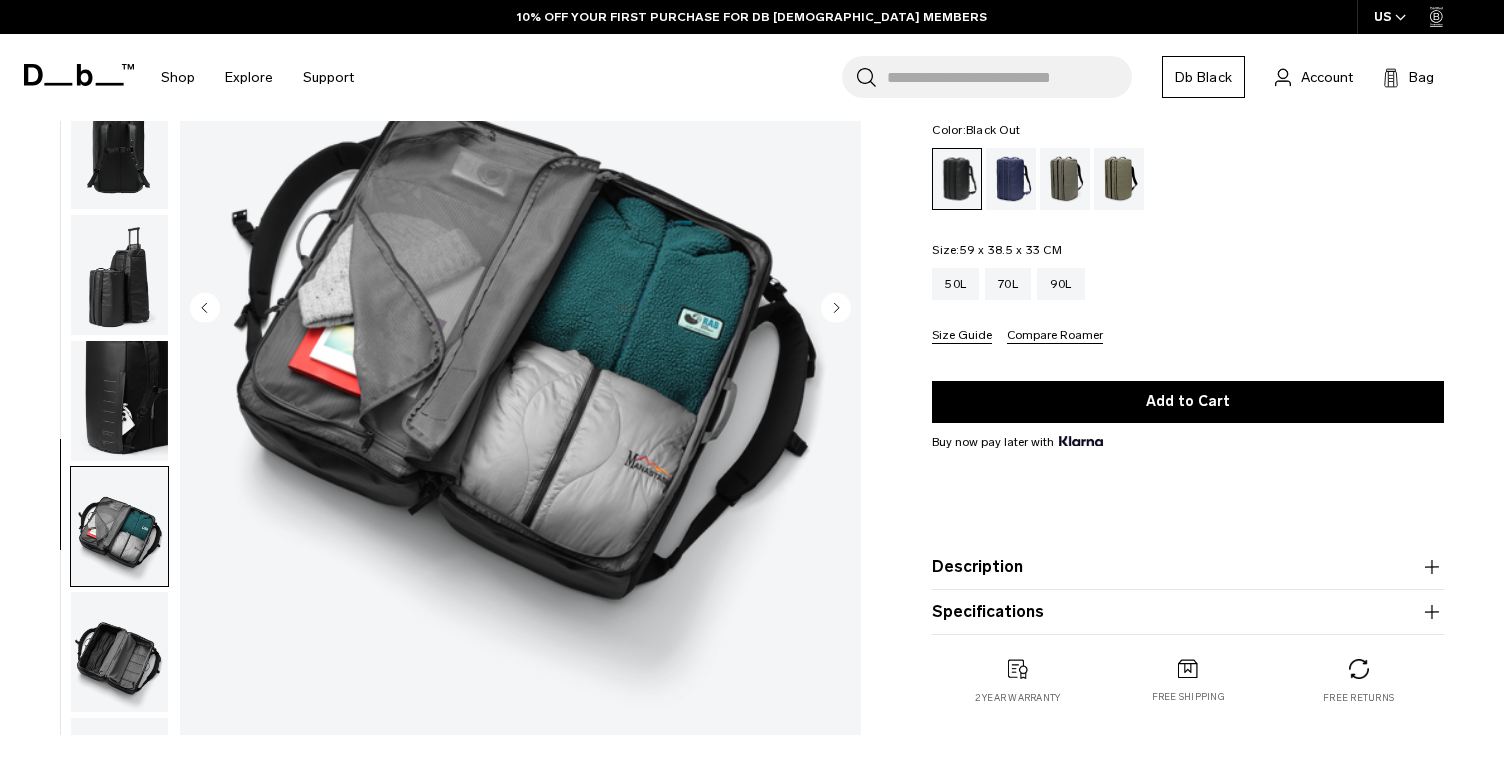 scroll, scrollTop: 278, scrollLeft: 0, axis: vertical 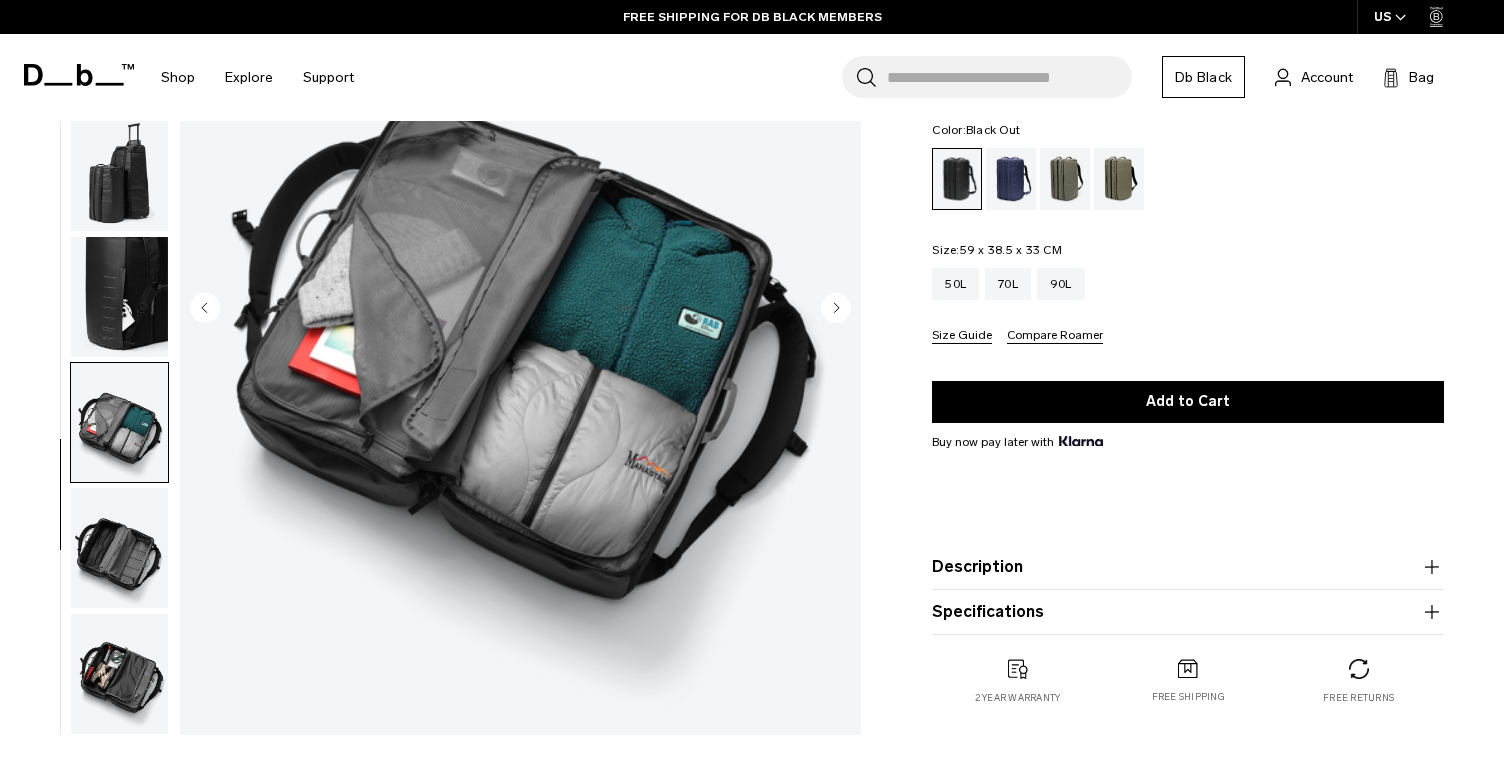 click at bounding box center (119, 297) 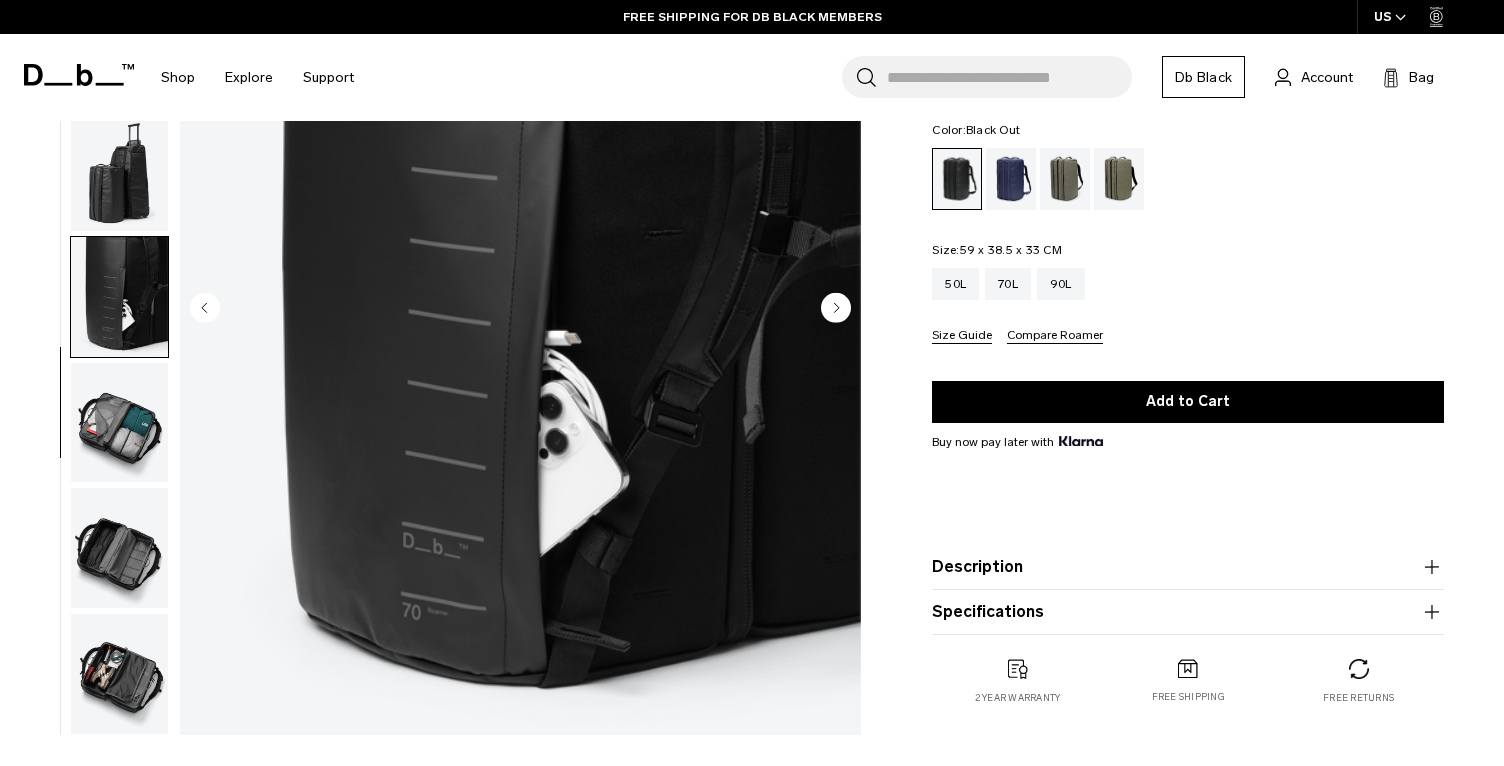 click at bounding box center (119, 423) 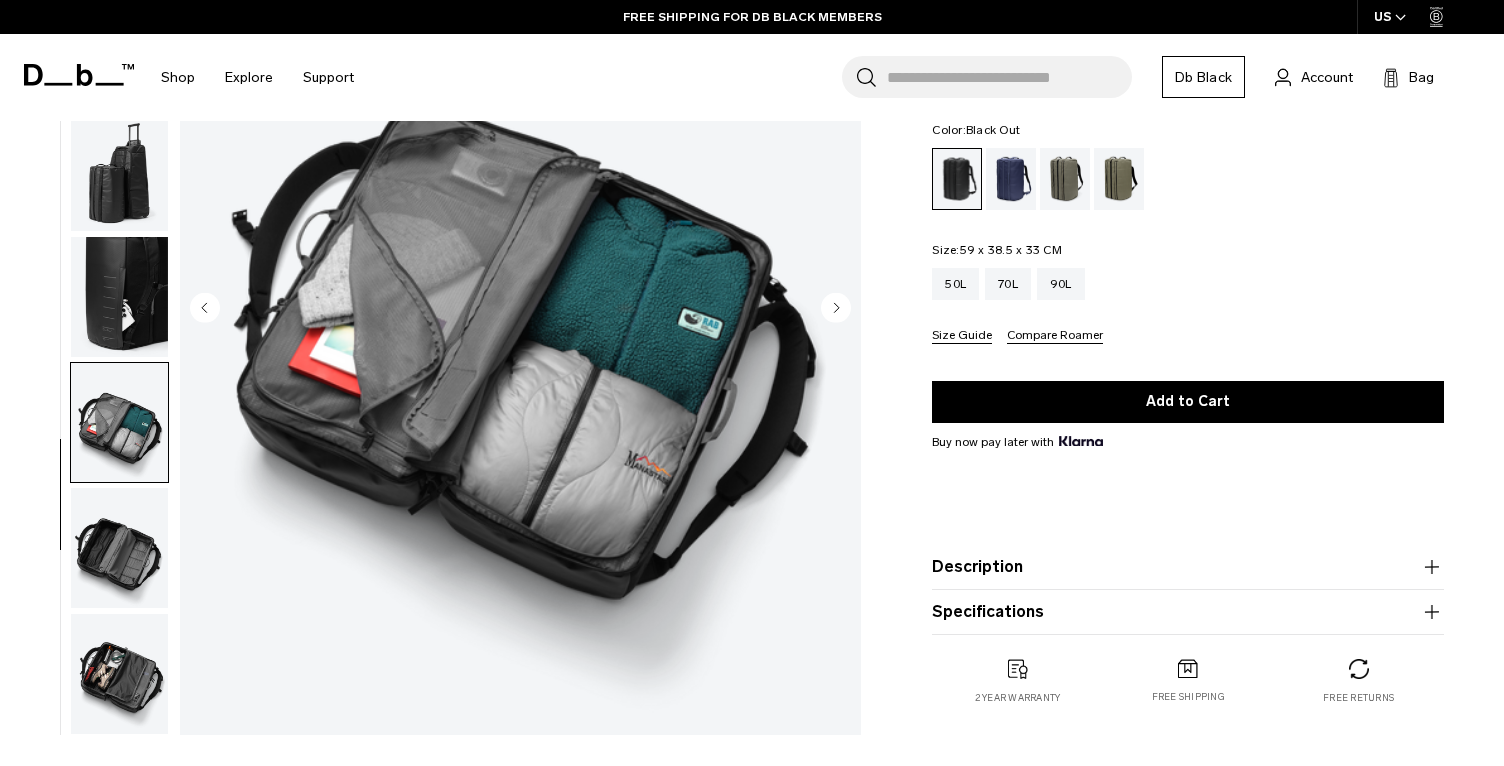 click at bounding box center (119, 548) 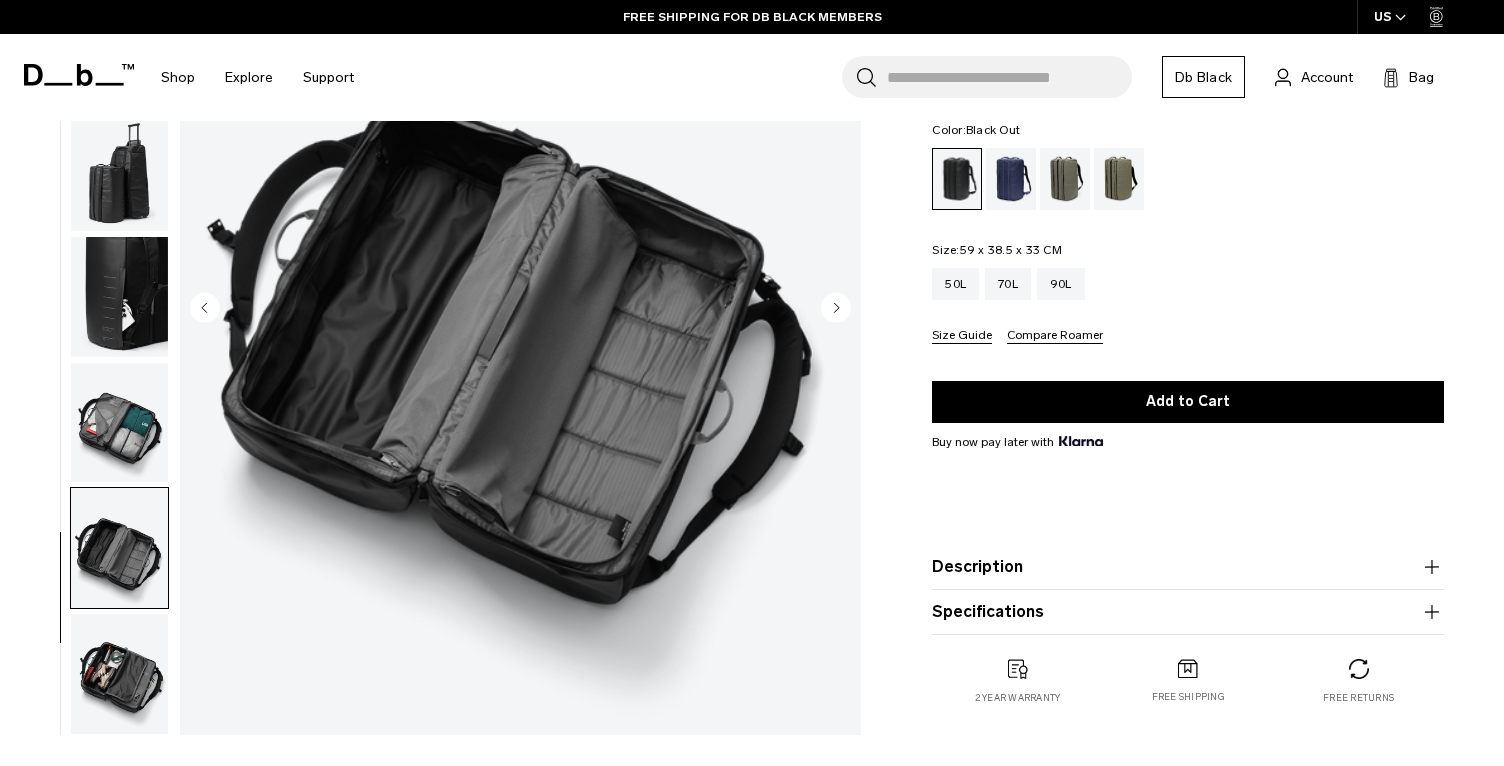 click at bounding box center [119, 674] 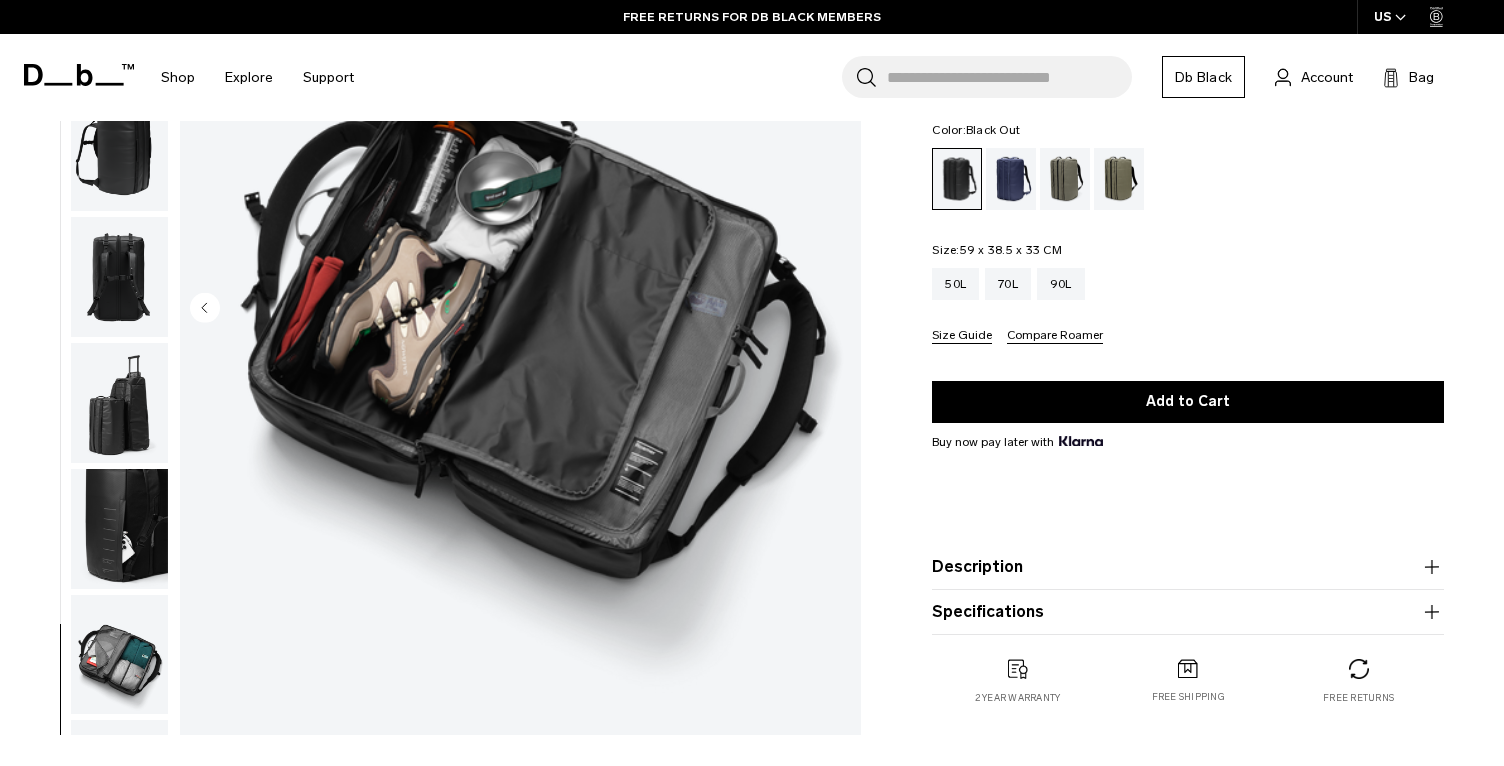 scroll, scrollTop: 0, scrollLeft: 0, axis: both 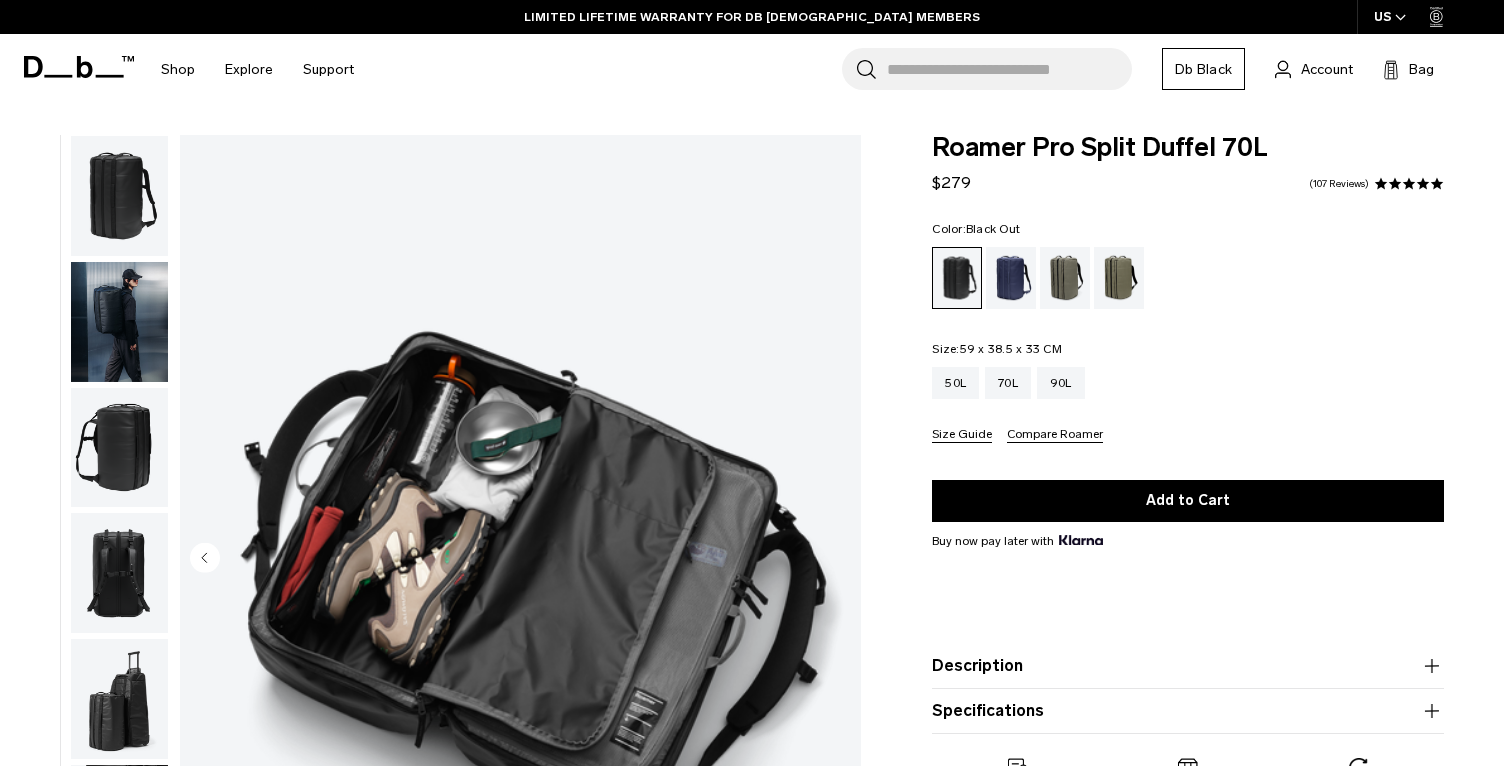 click at bounding box center (119, 196) 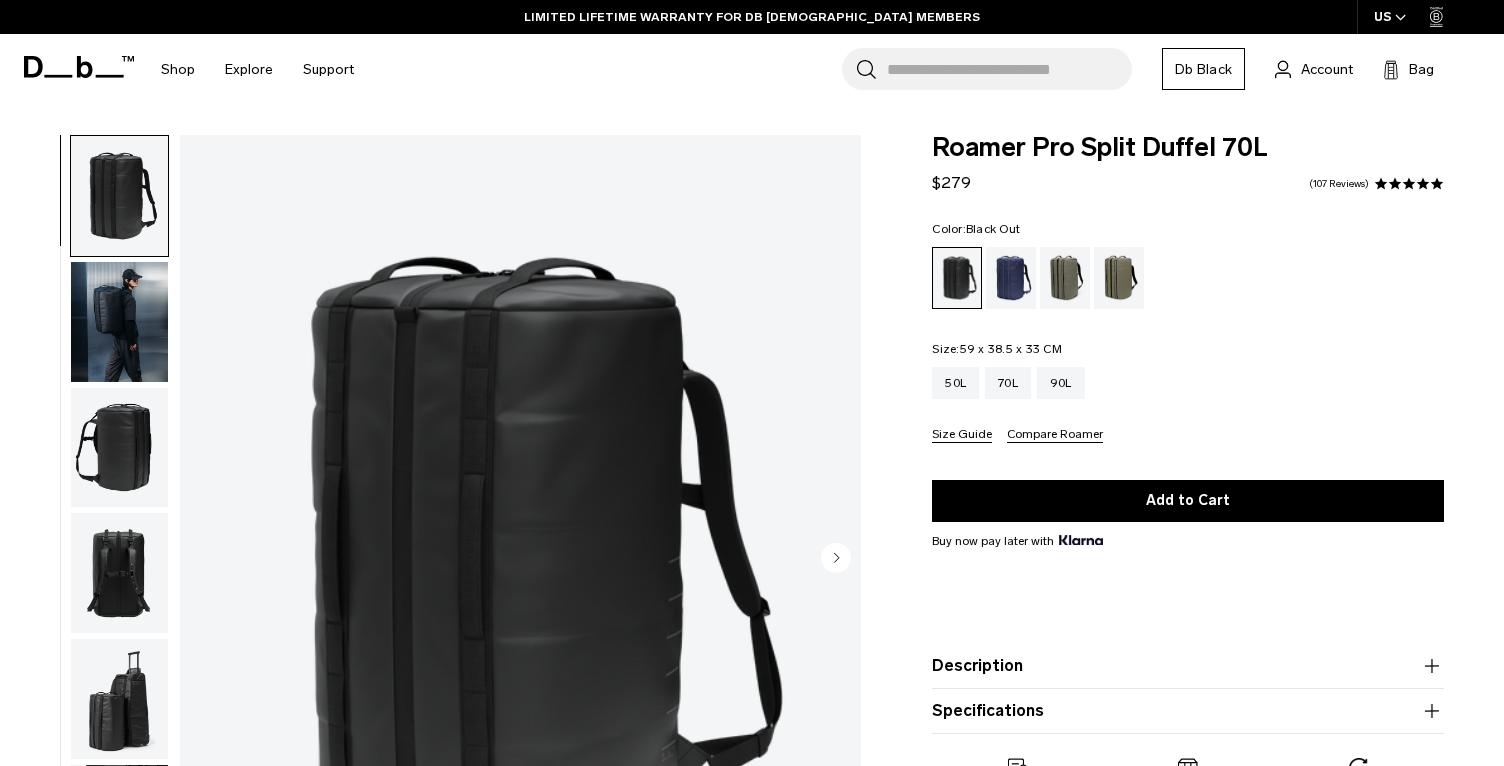 click at bounding box center [119, 322] 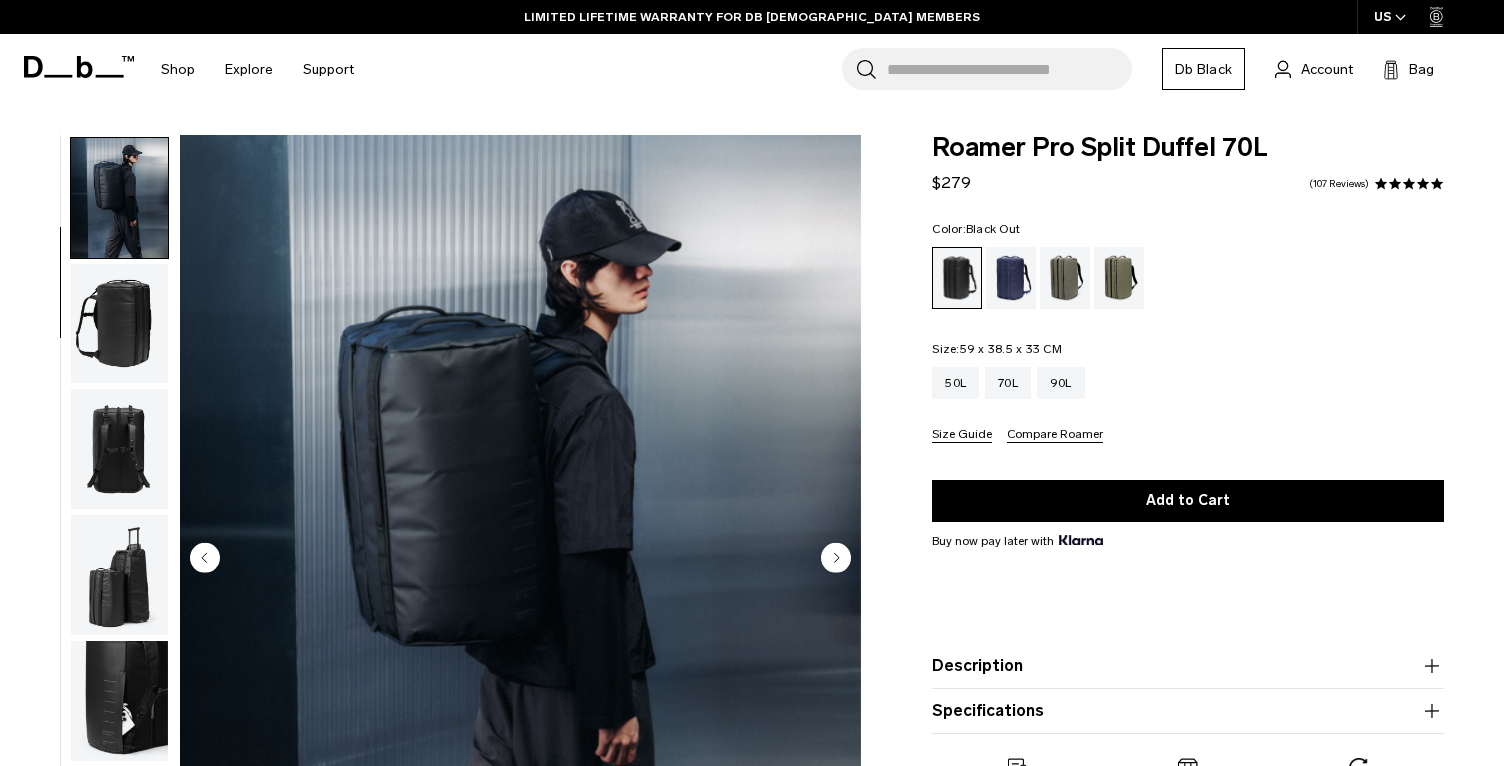 scroll, scrollTop: 126, scrollLeft: 0, axis: vertical 